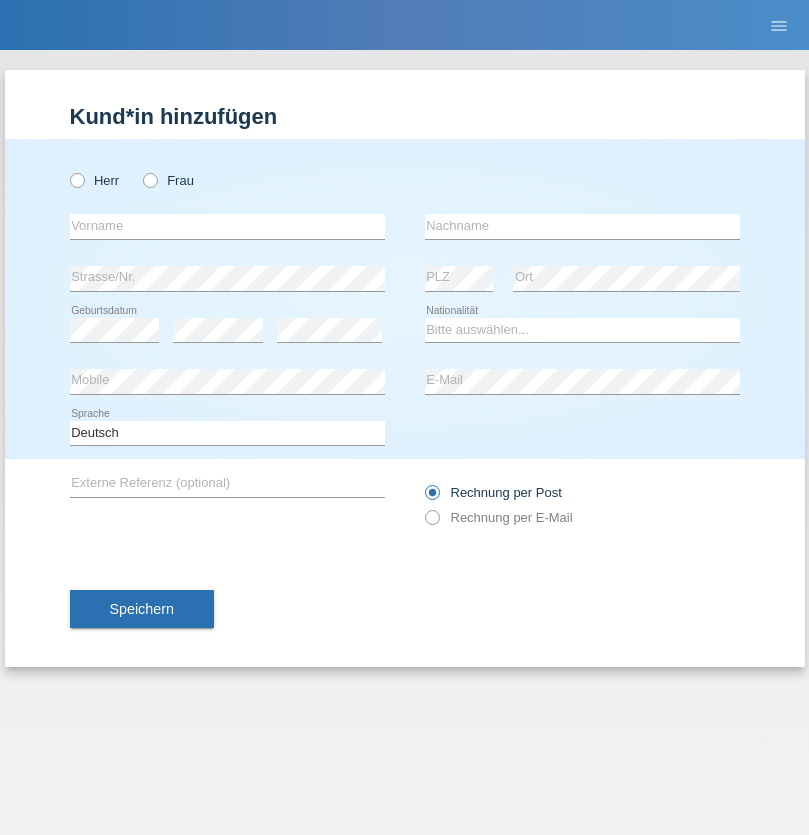 scroll, scrollTop: 0, scrollLeft: 0, axis: both 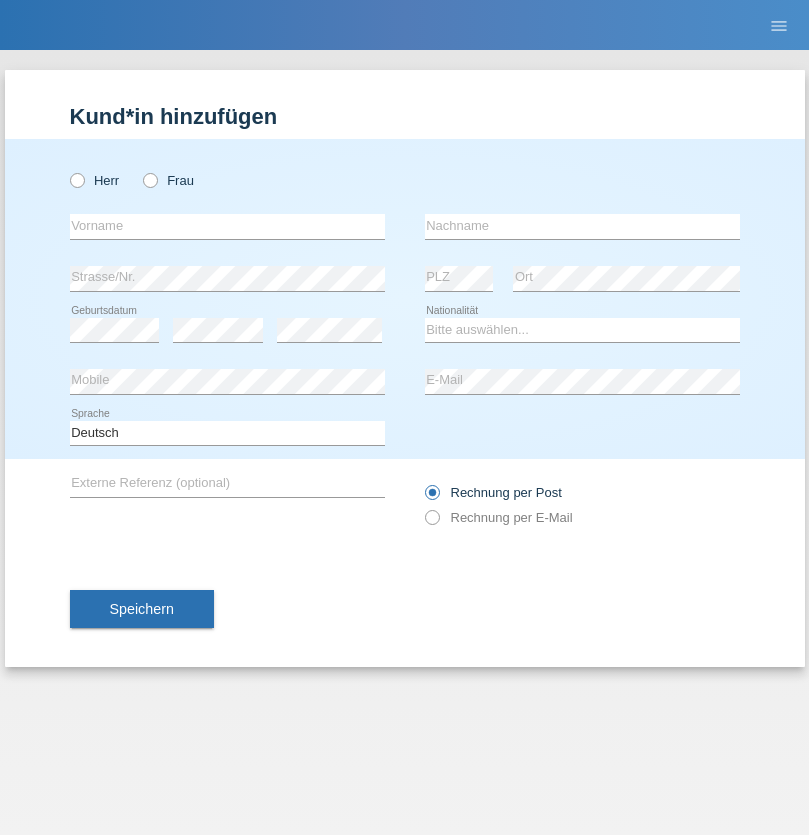 radio on "true" 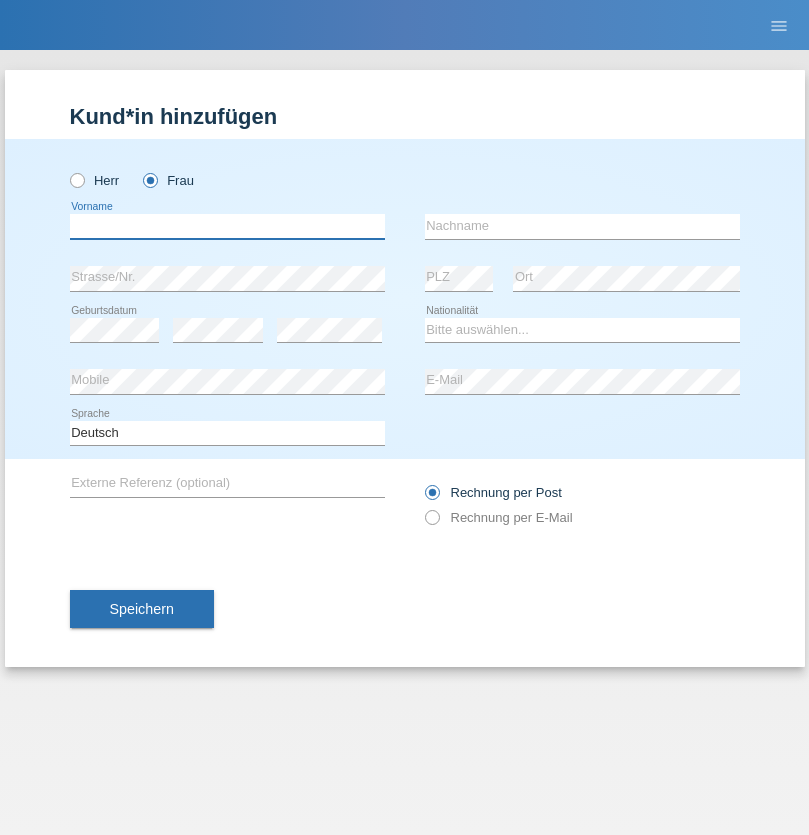 click at bounding box center (227, 226) 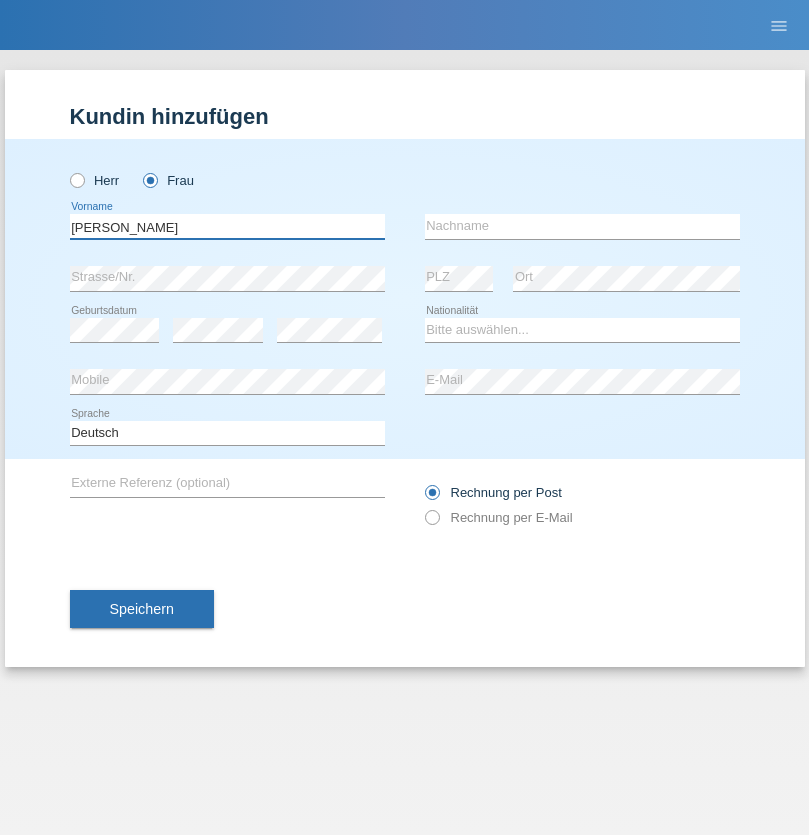 type on "Maria Rosa" 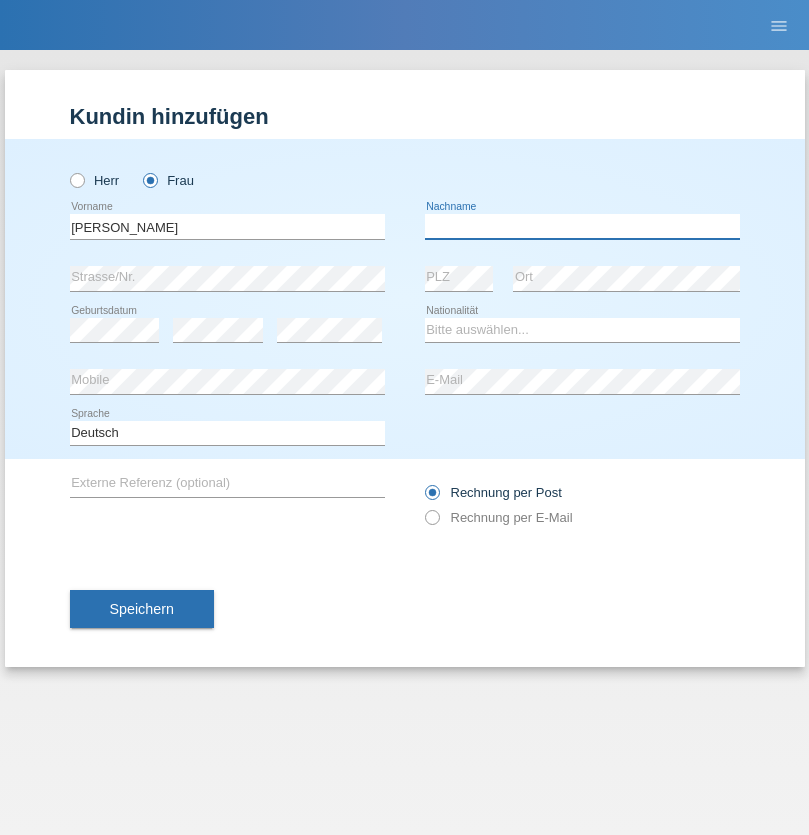 click at bounding box center (582, 226) 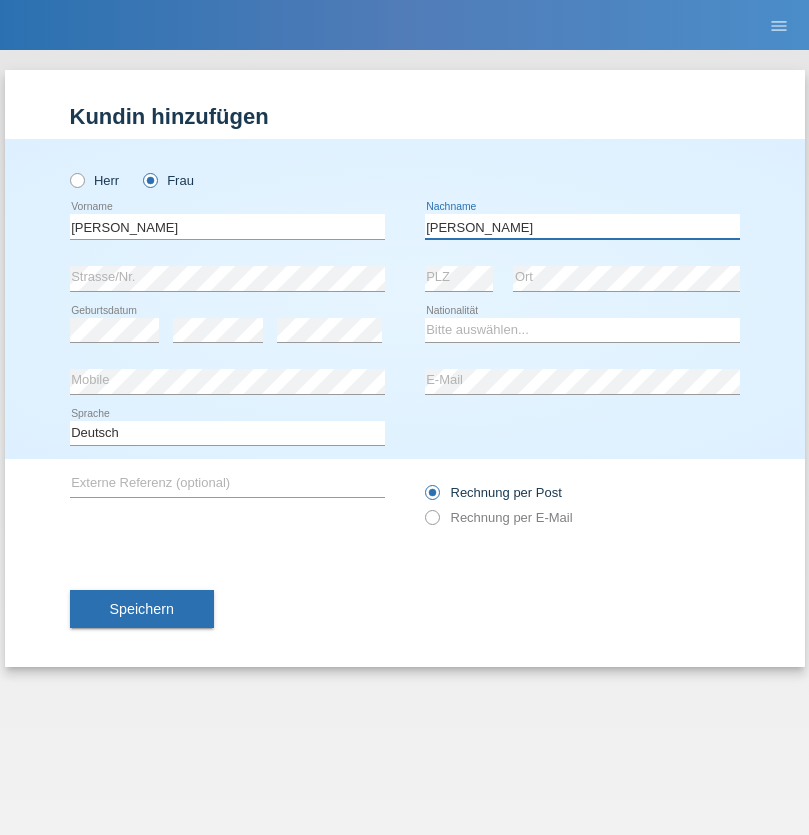 type on "Santos Pinho Lopes" 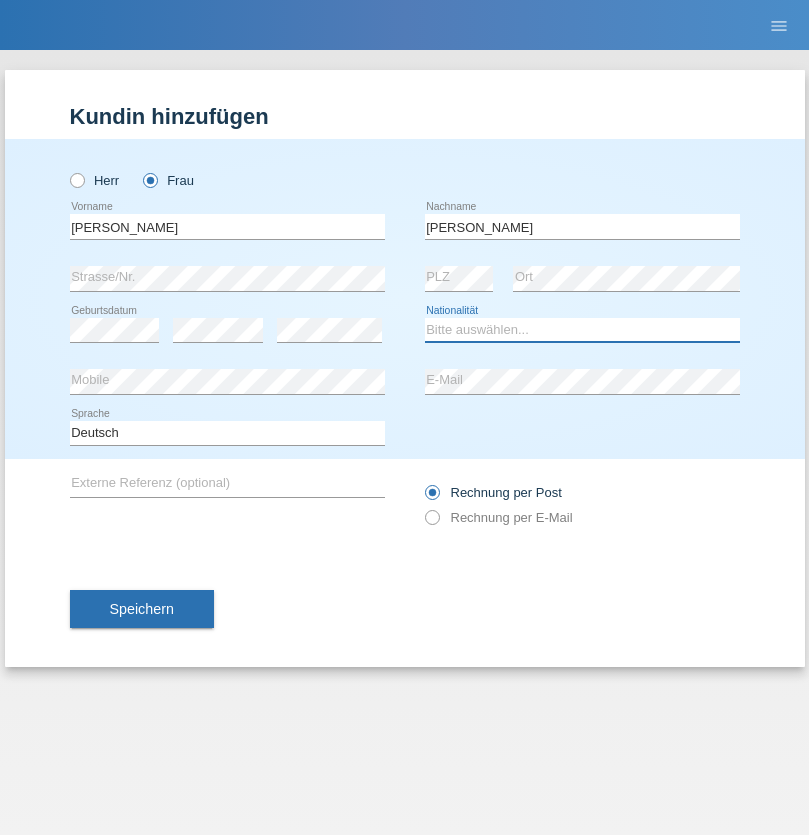 select on "PT" 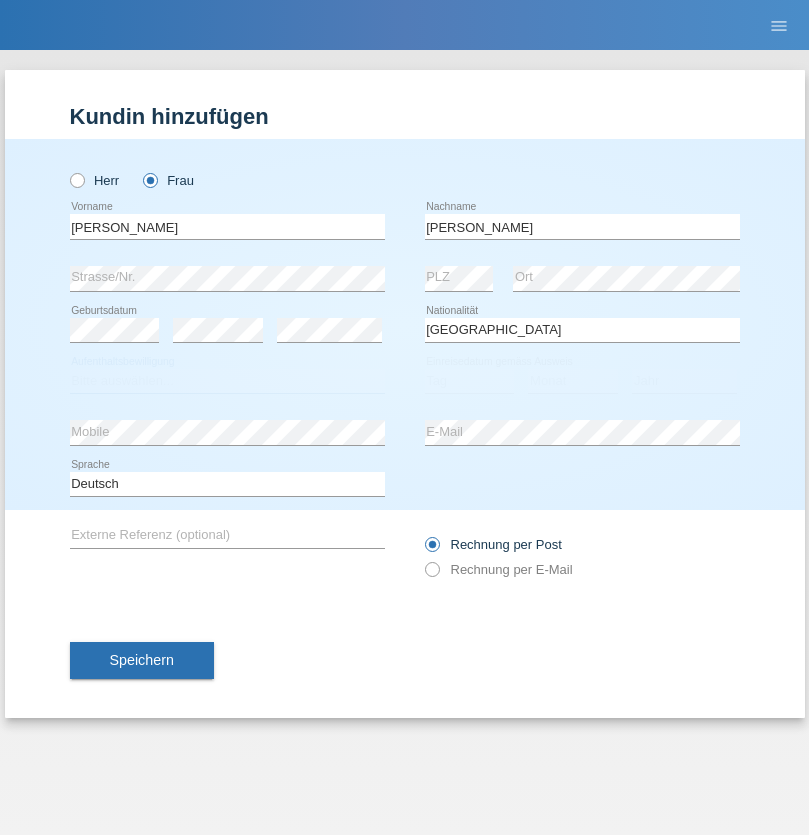 select on "C" 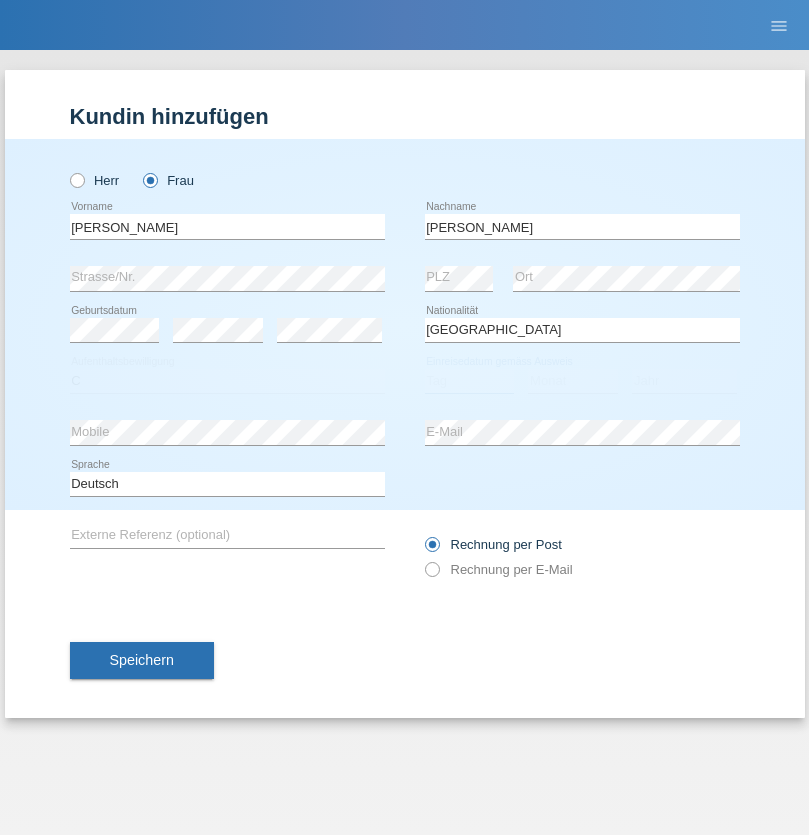 select on "20" 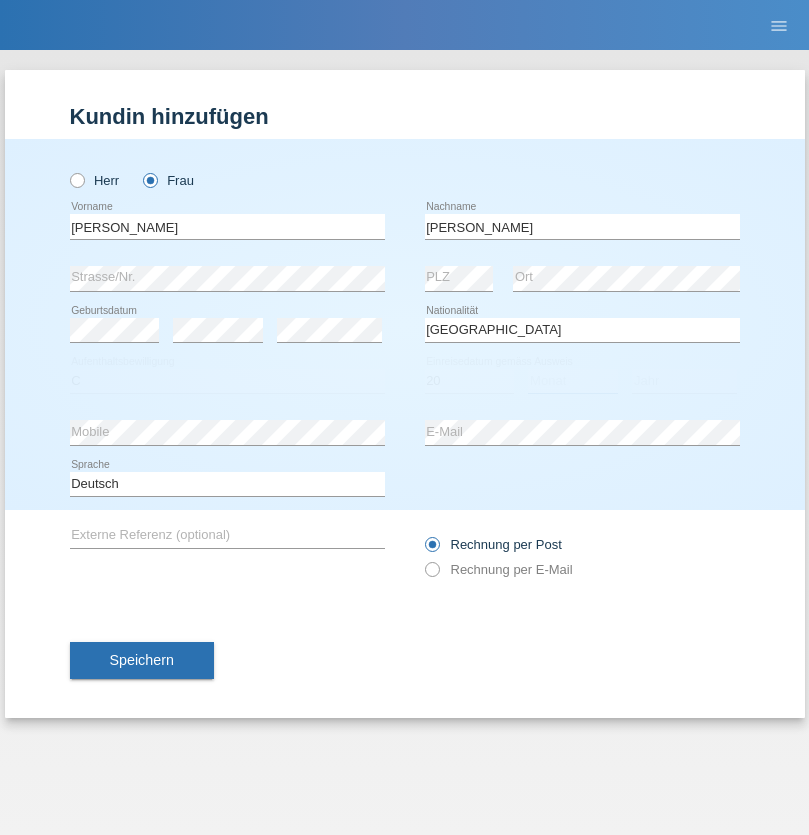 select on "05" 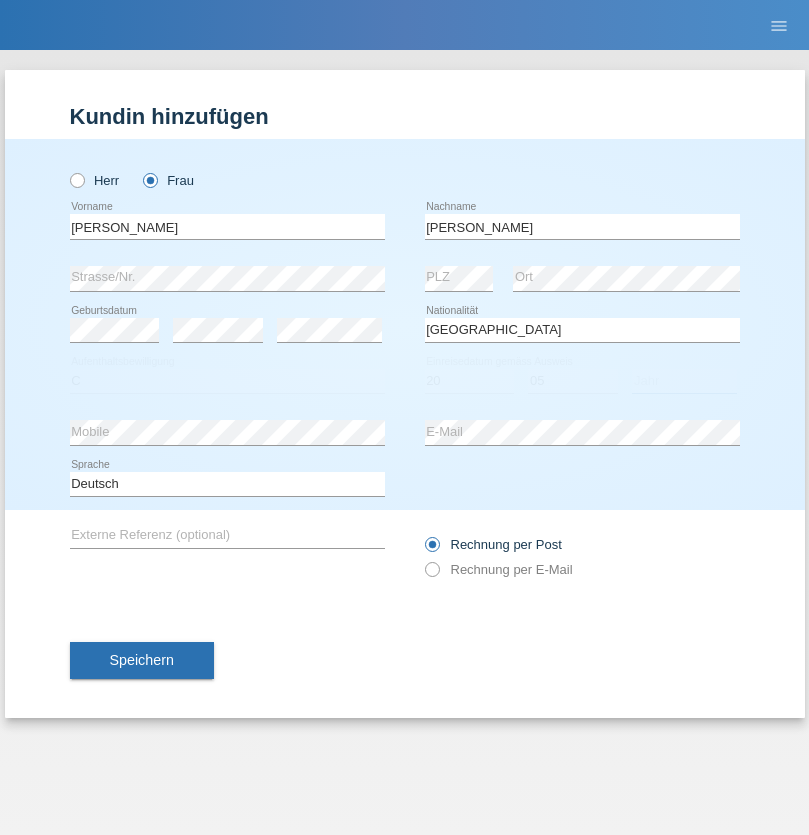 select on "1991" 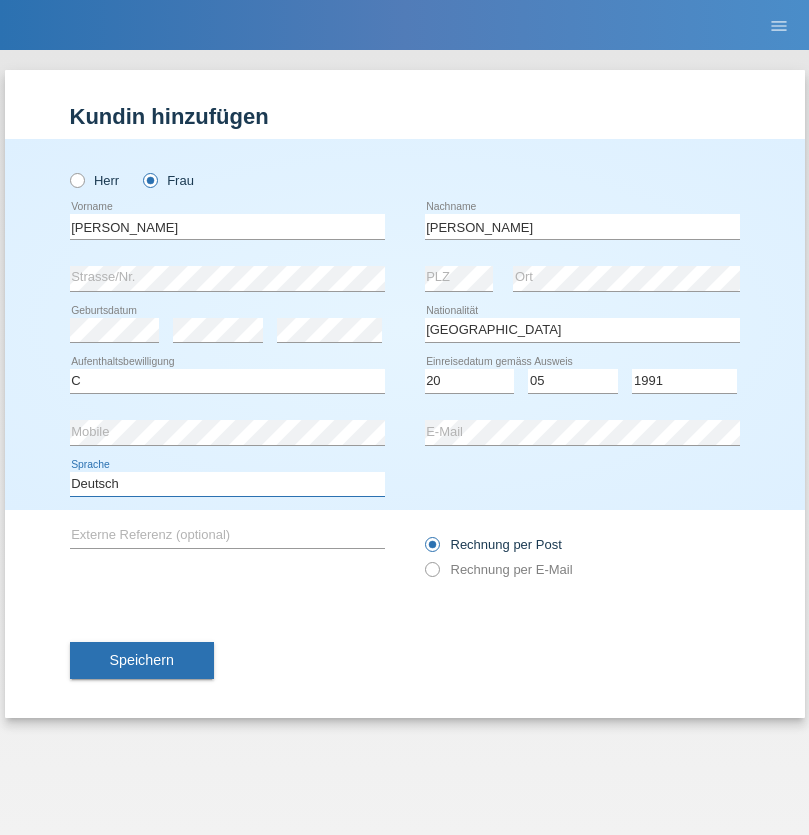select on "en" 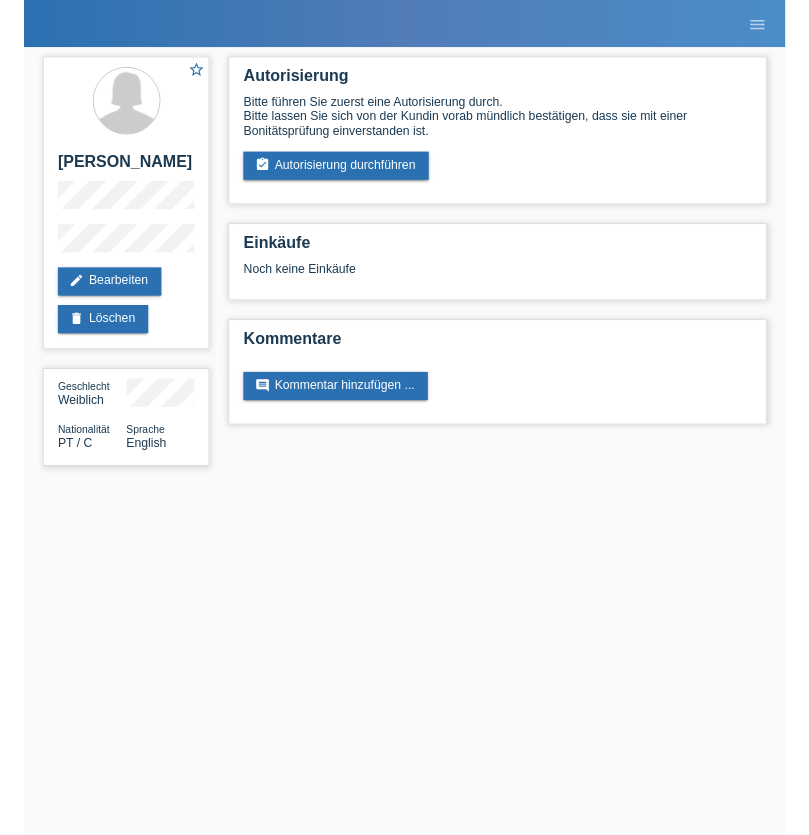 scroll, scrollTop: 0, scrollLeft: 0, axis: both 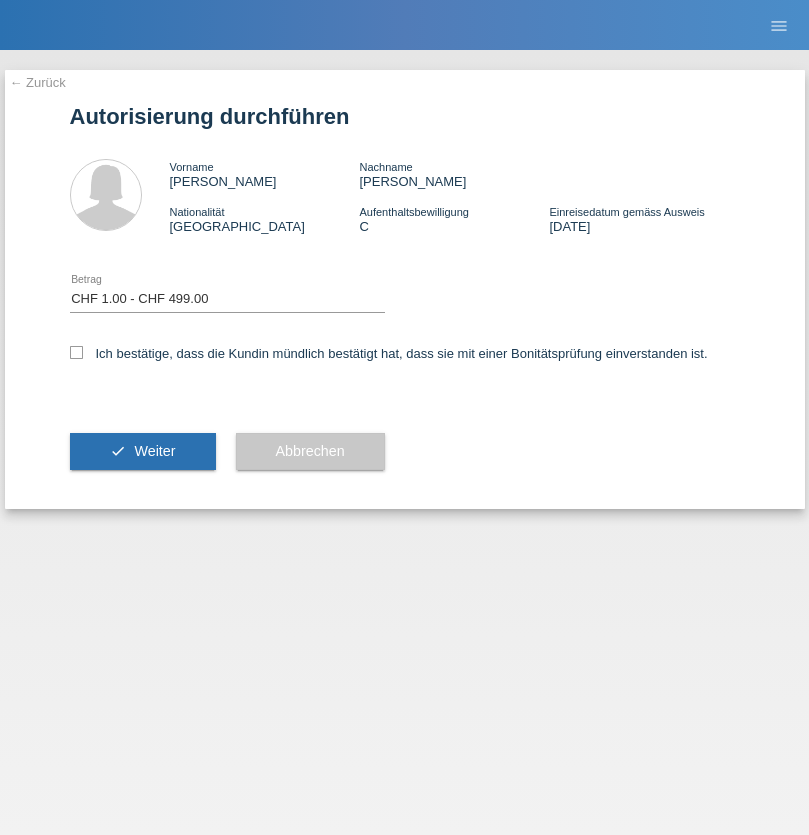 select on "1" 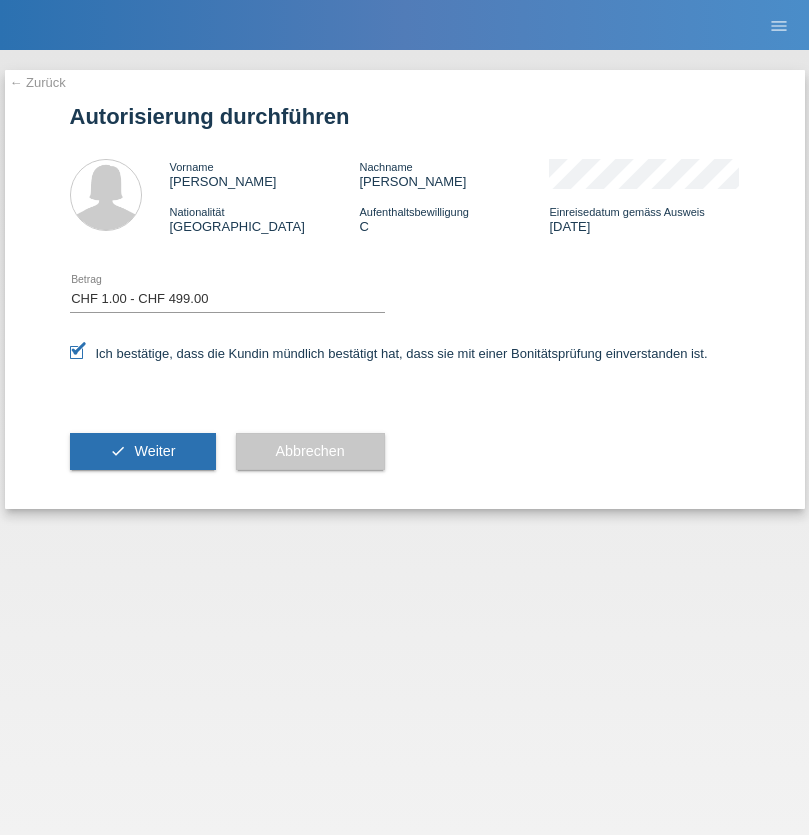scroll, scrollTop: 0, scrollLeft: 0, axis: both 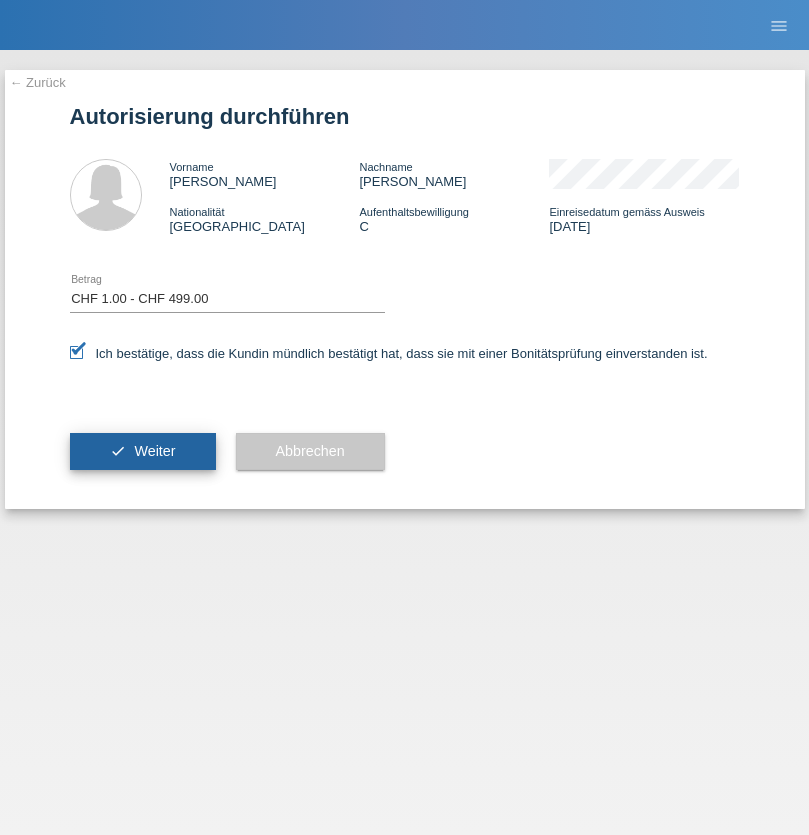 click on "Weiter" at bounding box center (154, 451) 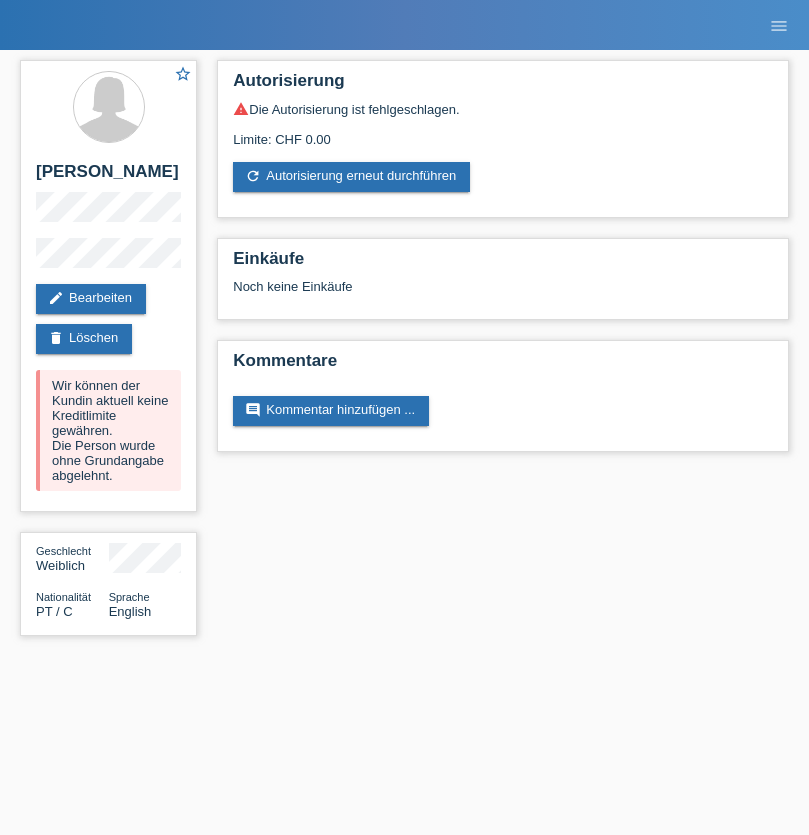 scroll, scrollTop: 0, scrollLeft: 0, axis: both 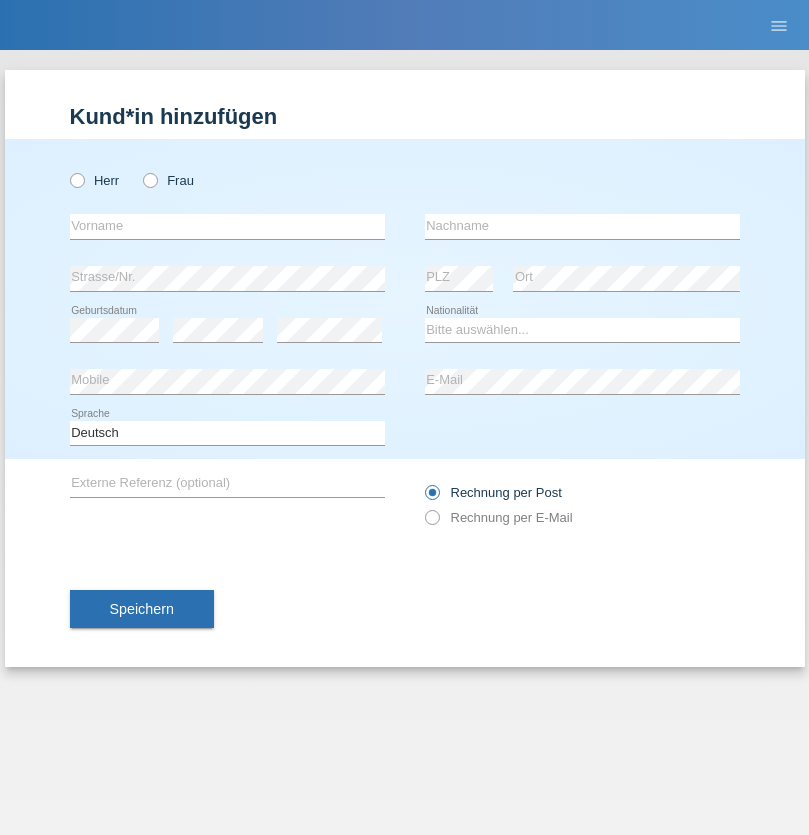 radio on "true" 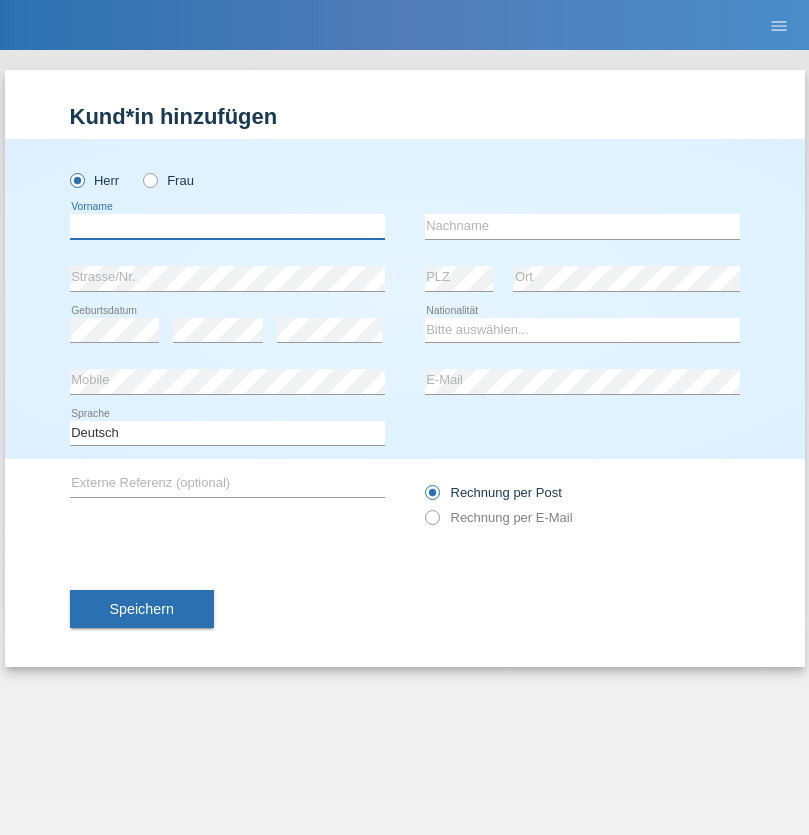 click at bounding box center [227, 226] 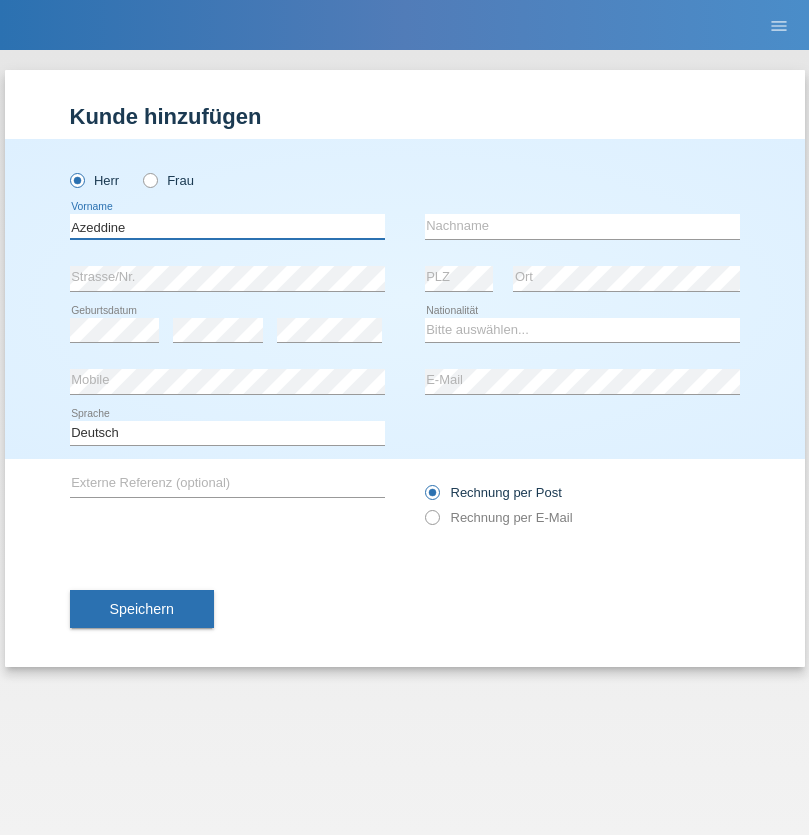 type on "Azeddine" 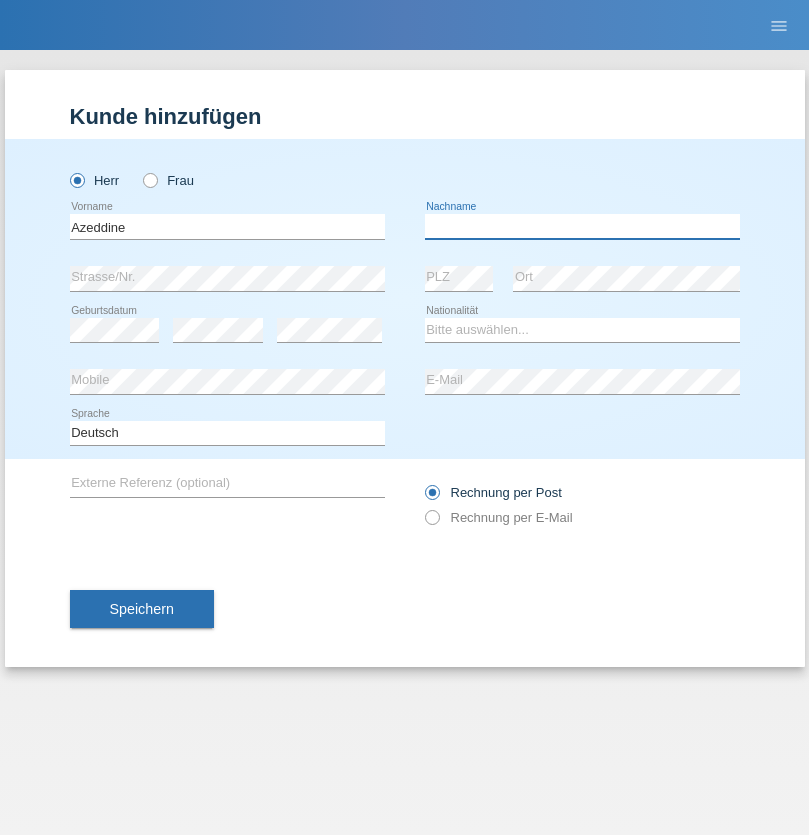 click at bounding box center (582, 226) 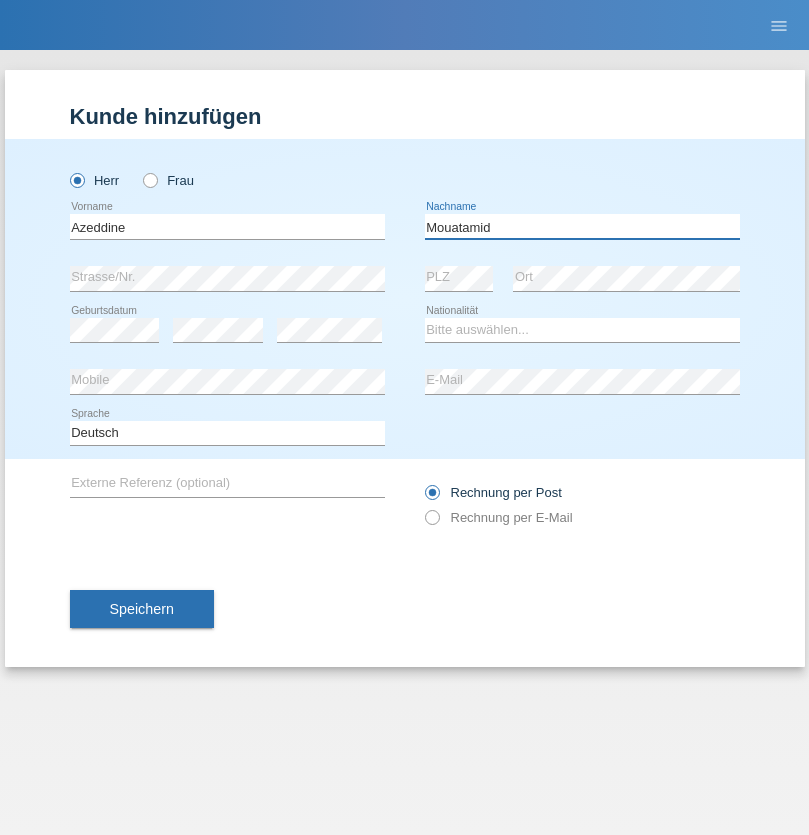 type on "Mouatamid" 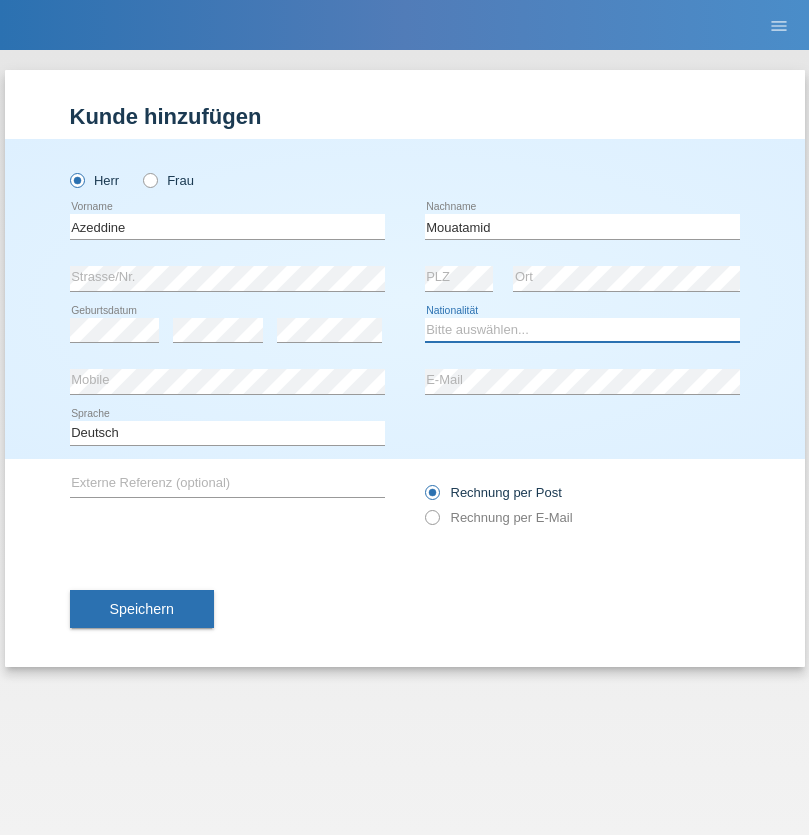 select on "CH" 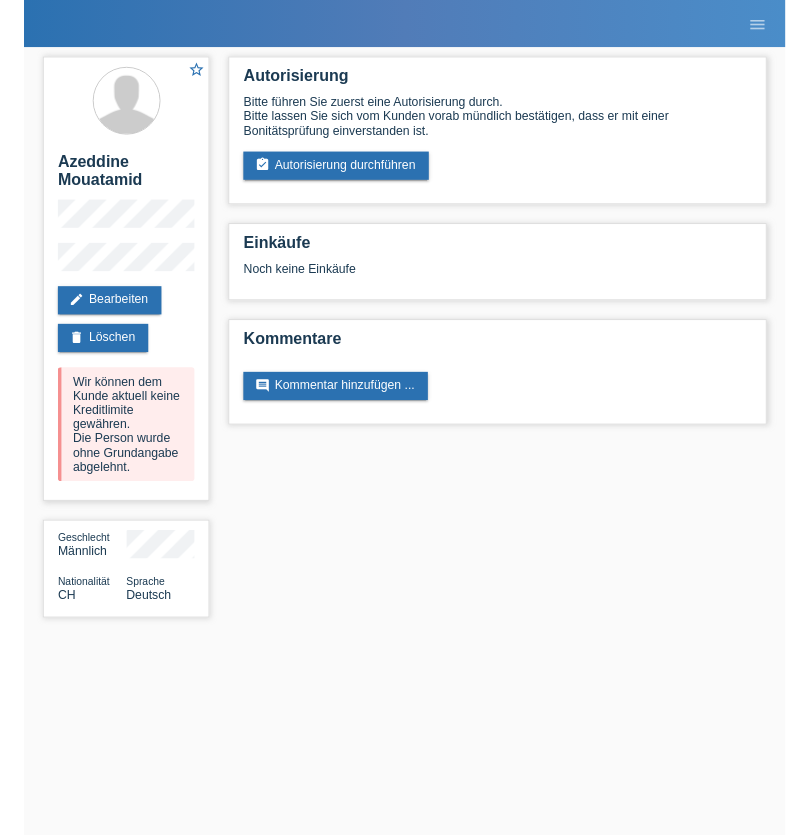 scroll, scrollTop: 0, scrollLeft: 0, axis: both 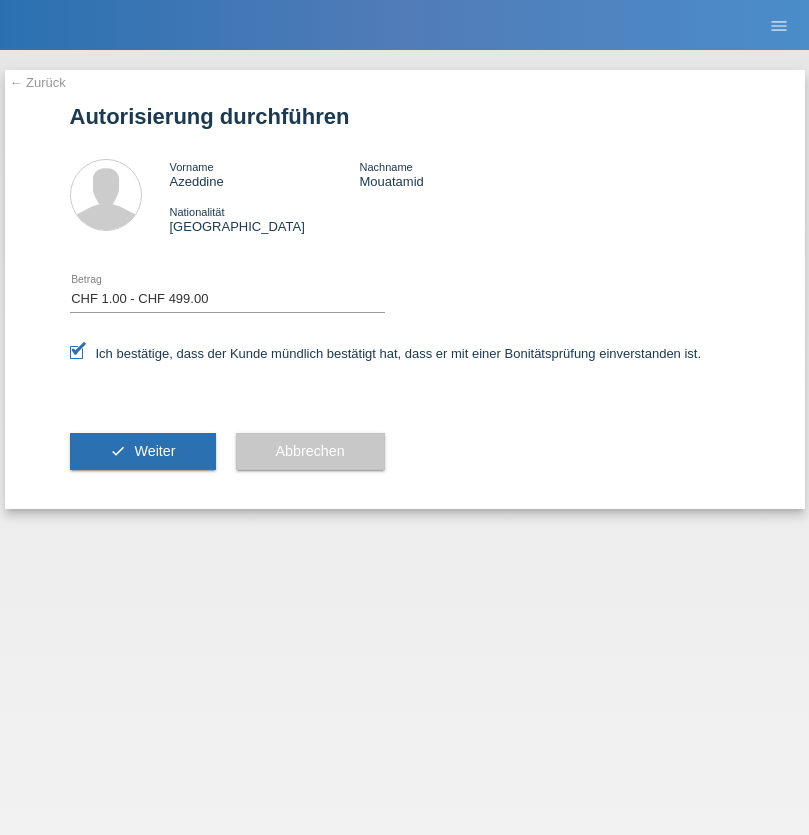 select on "1" 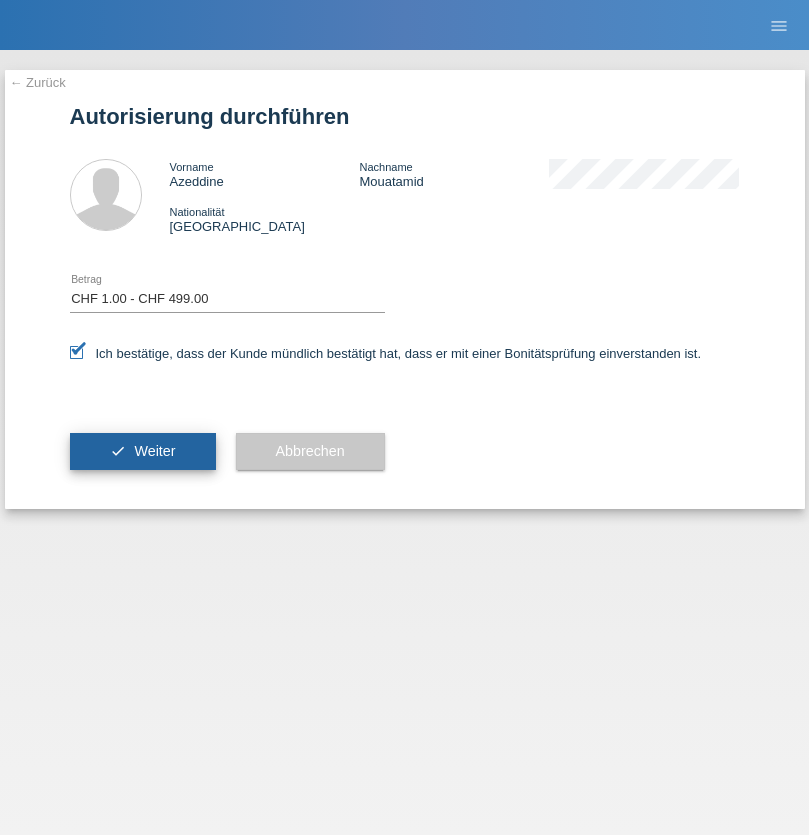 click on "Weiter" at bounding box center (154, 451) 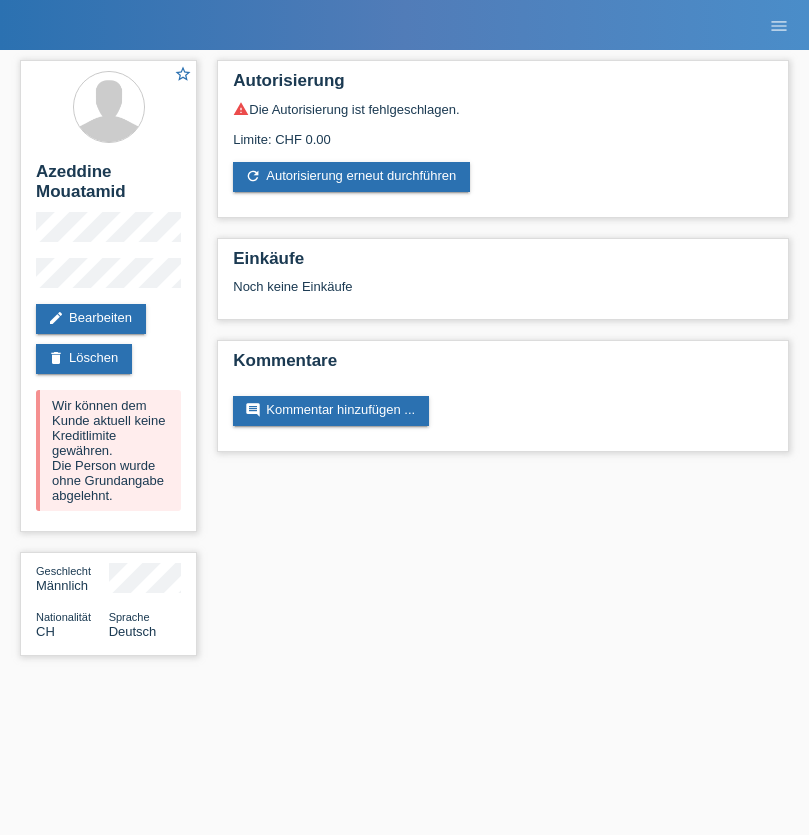 scroll, scrollTop: 0, scrollLeft: 0, axis: both 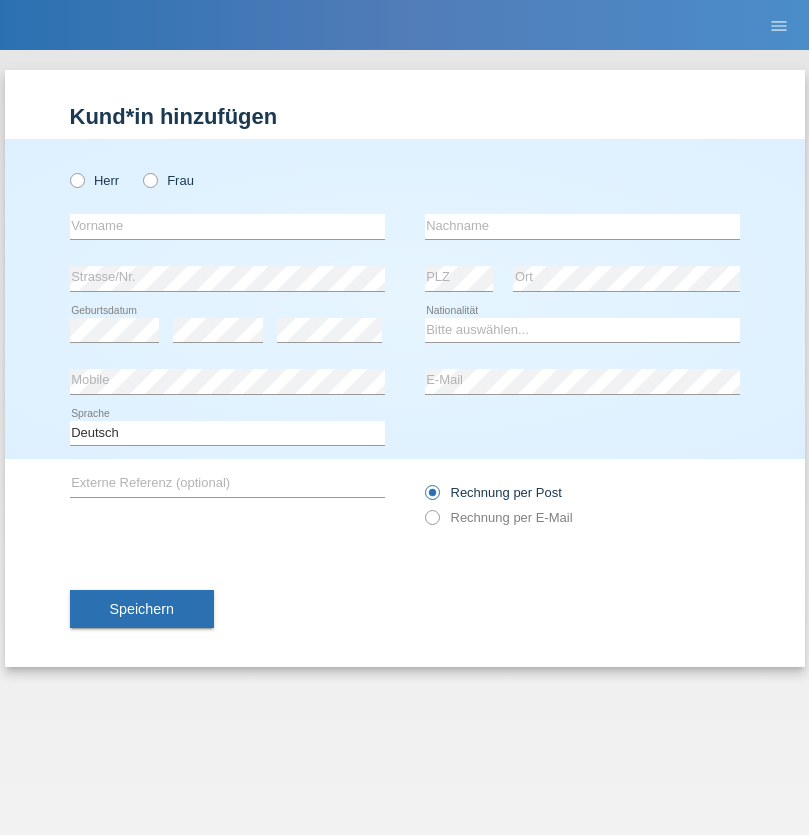 radio on "true" 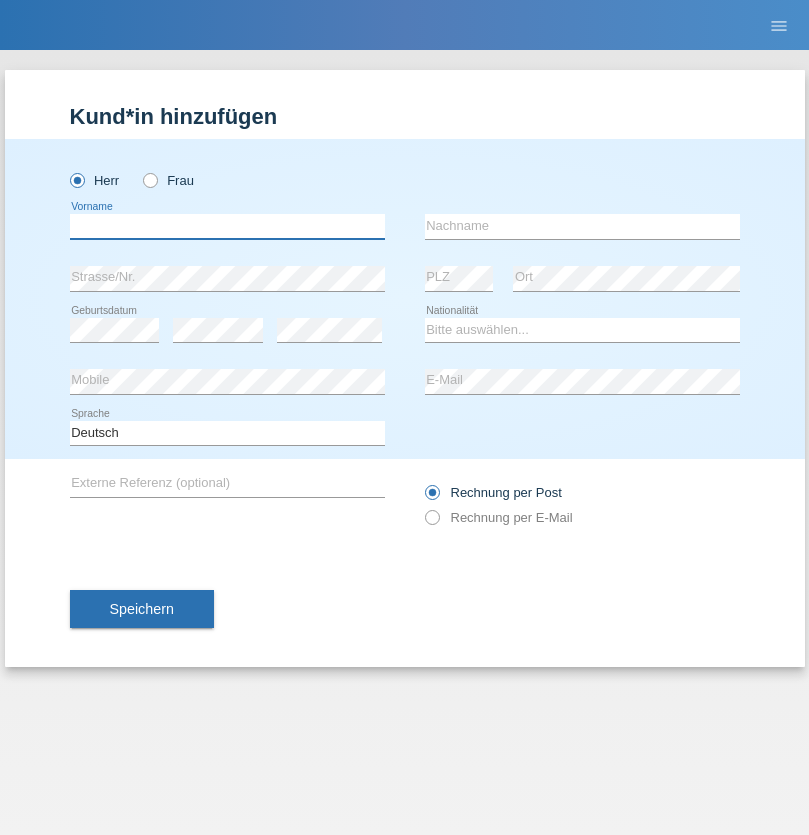 click at bounding box center (227, 226) 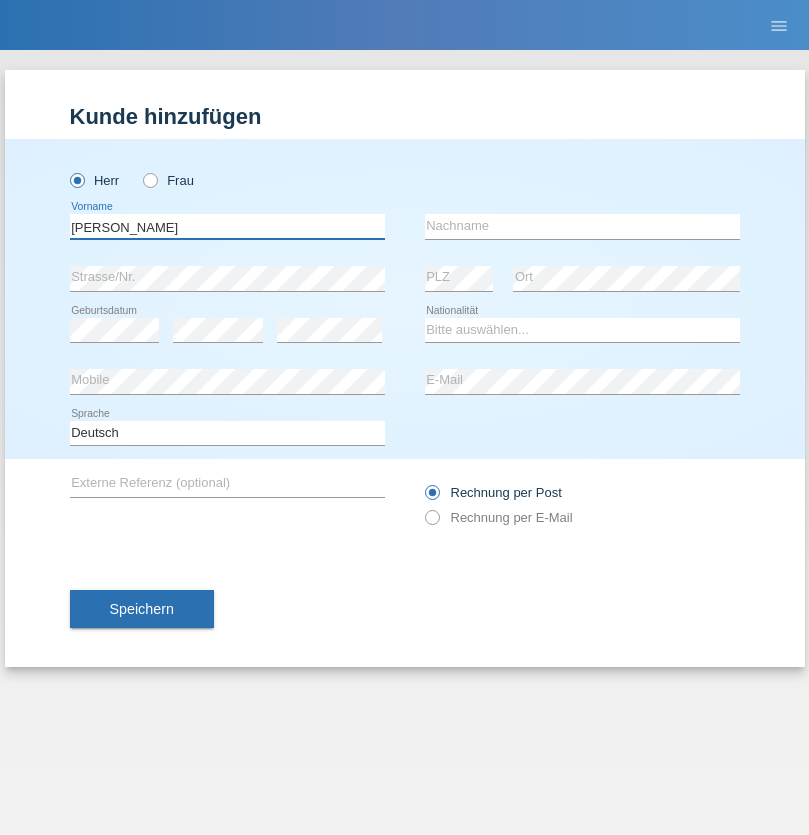 type on "Luis Arnaldo" 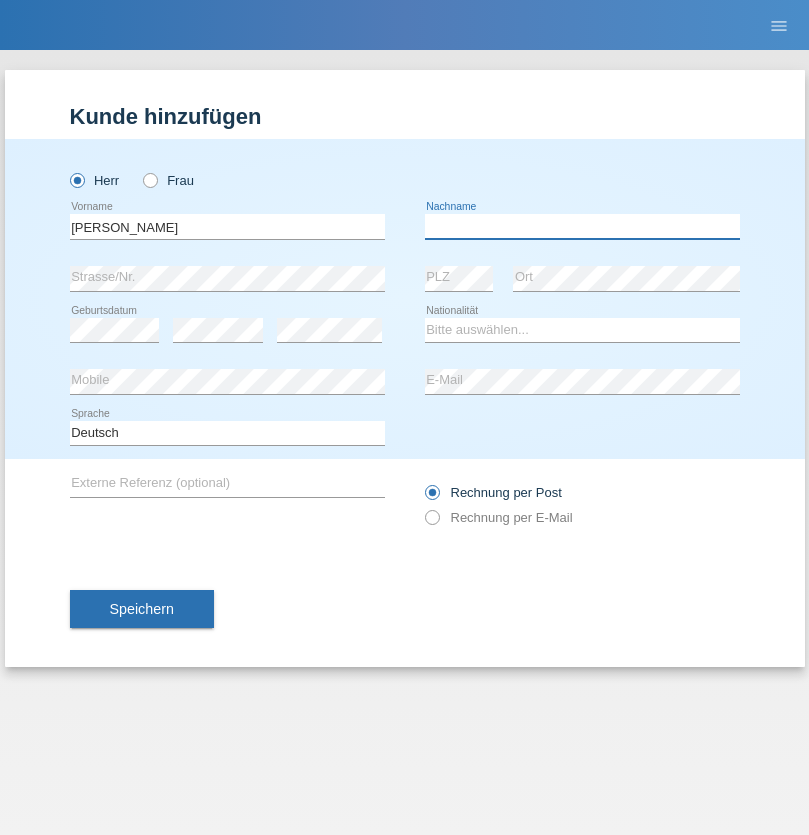click at bounding box center [582, 226] 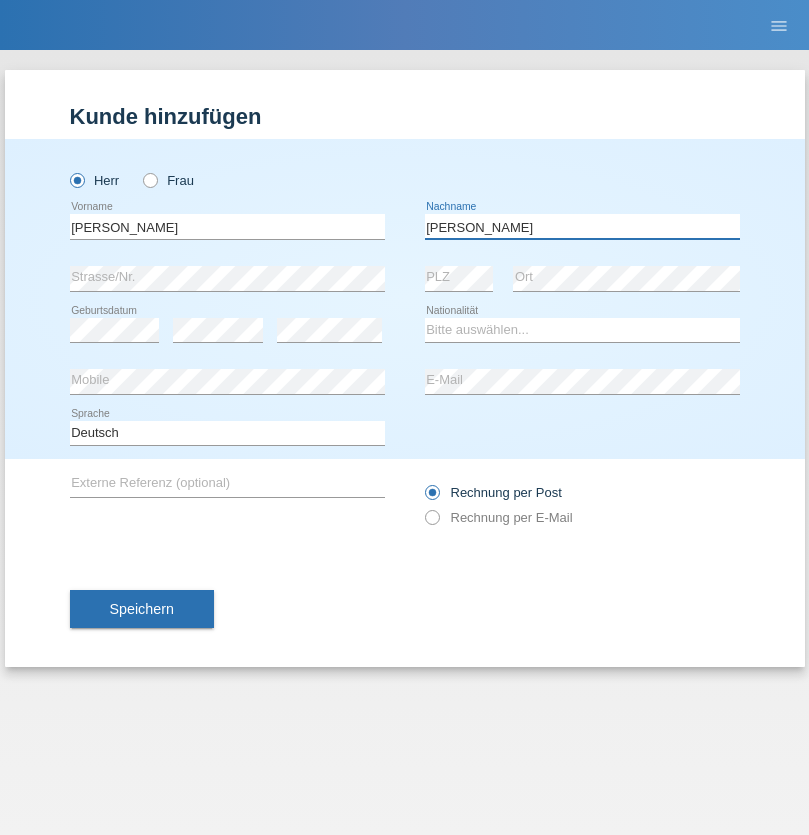 type on "[PERSON_NAME]" 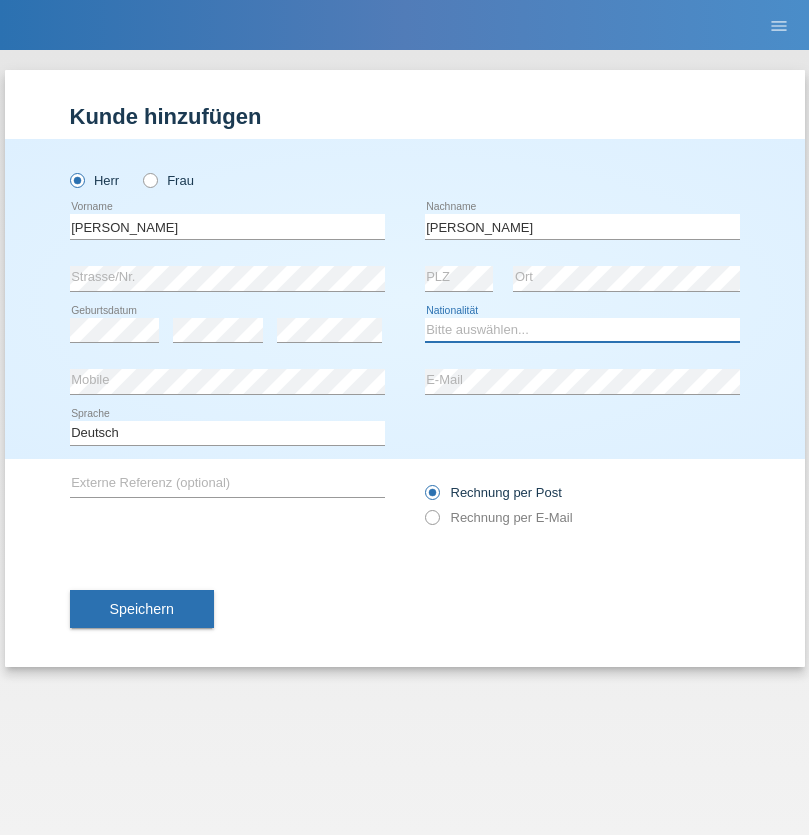 select on "NP" 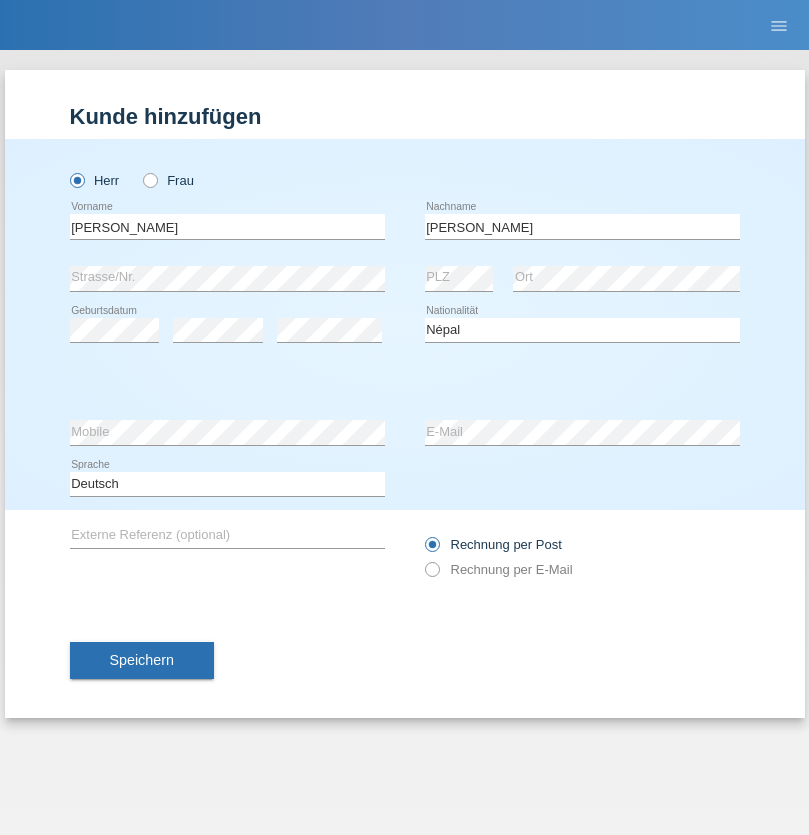 select on "C" 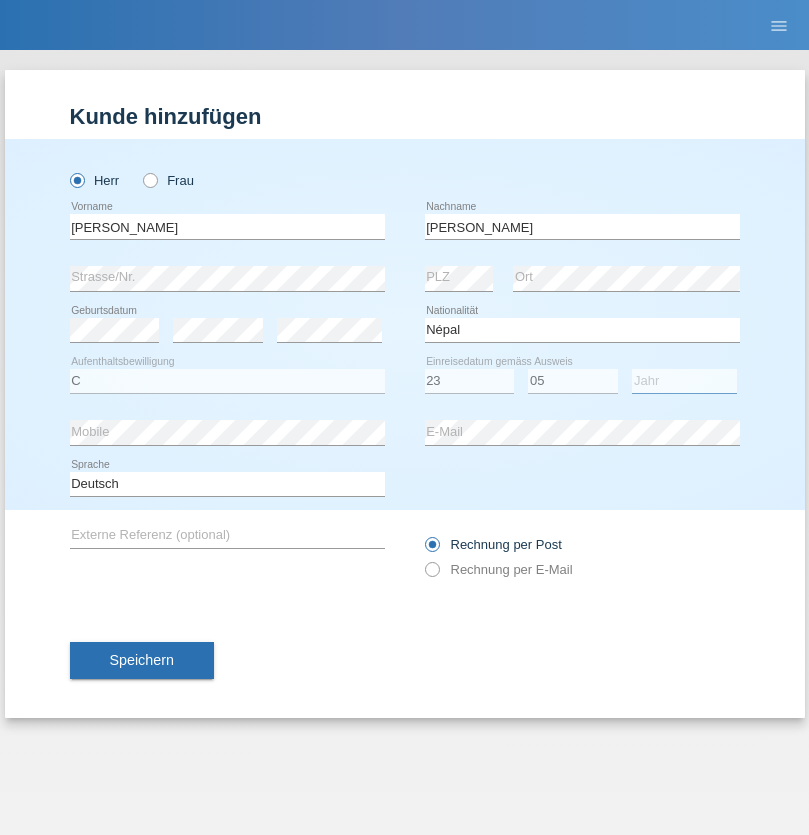 select on "2011" 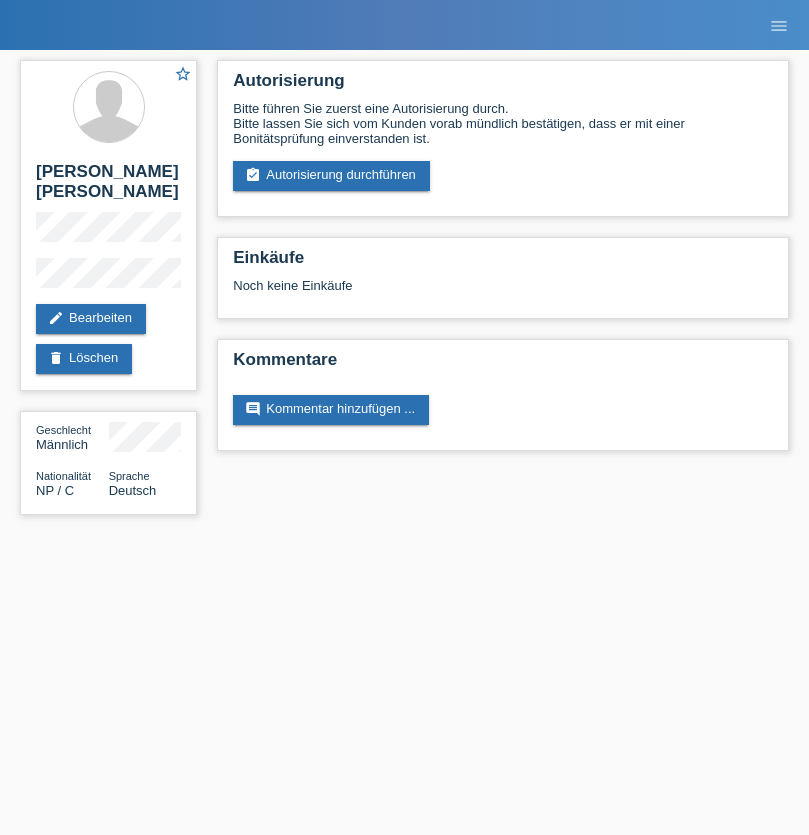 scroll, scrollTop: 0, scrollLeft: 0, axis: both 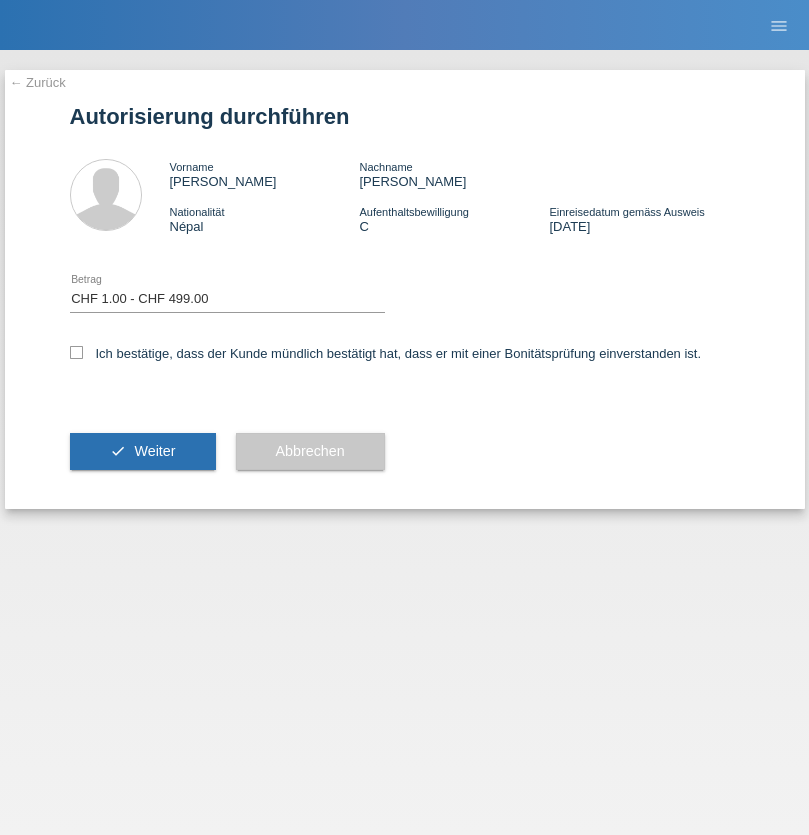 select on "1" 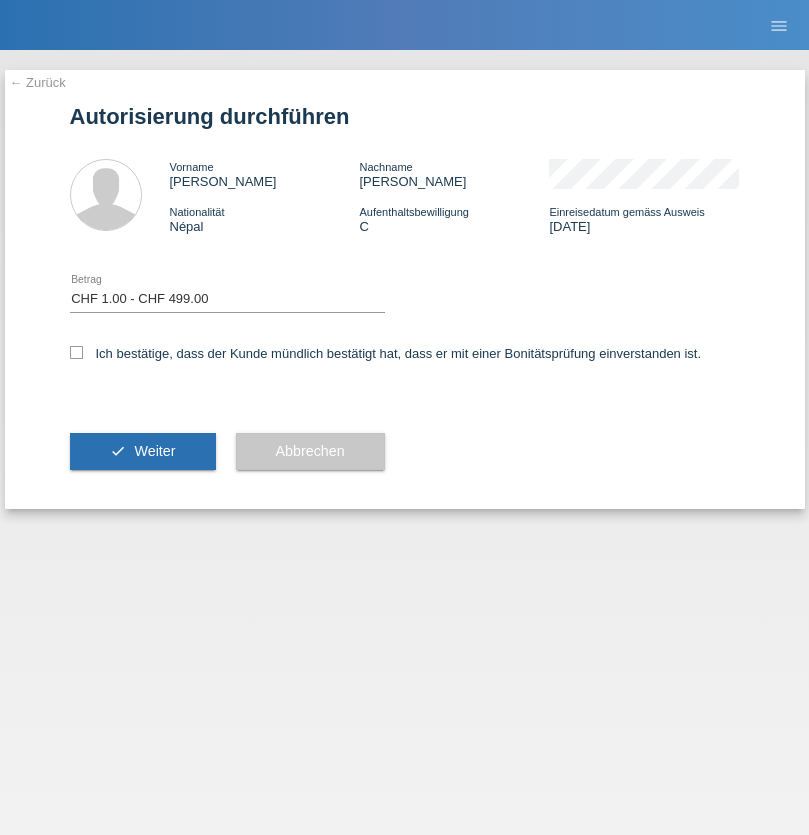 checkbox on "true" 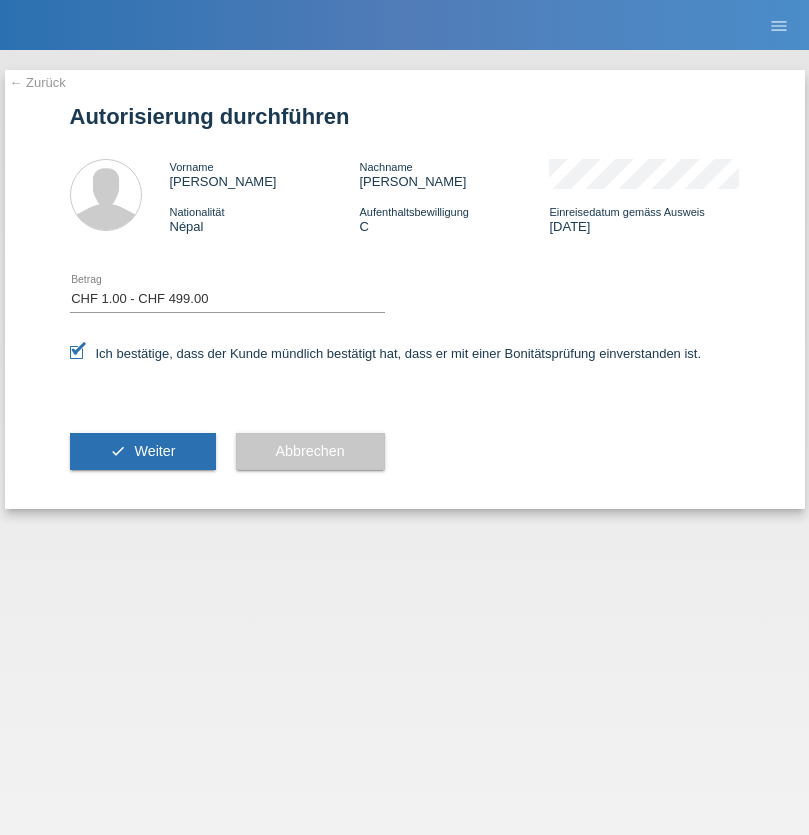 scroll, scrollTop: 0, scrollLeft: 0, axis: both 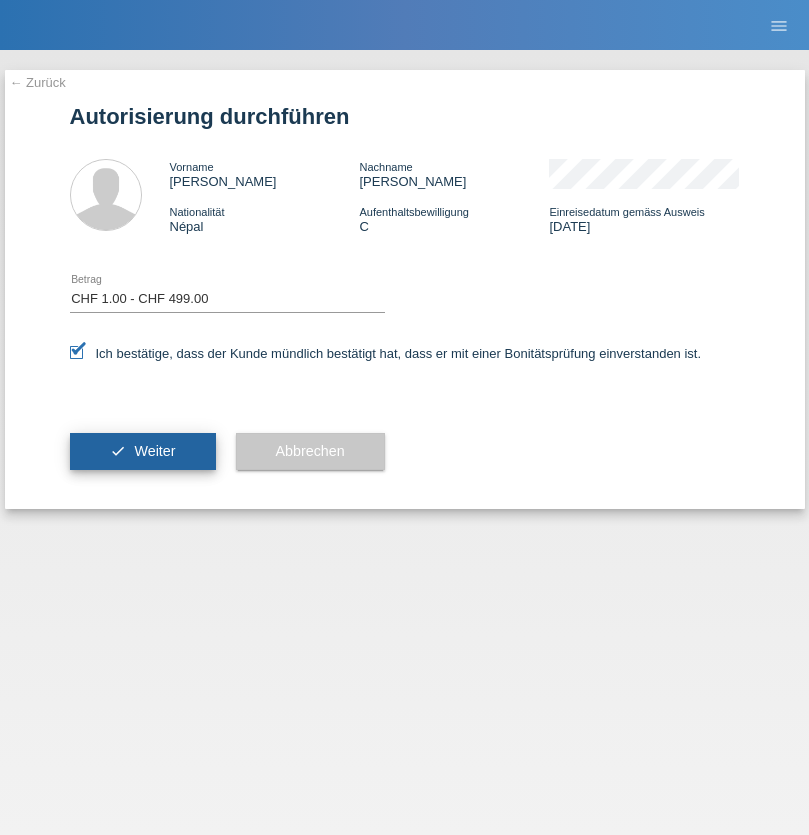 click on "Weiter" at bounding box center [154, 451] 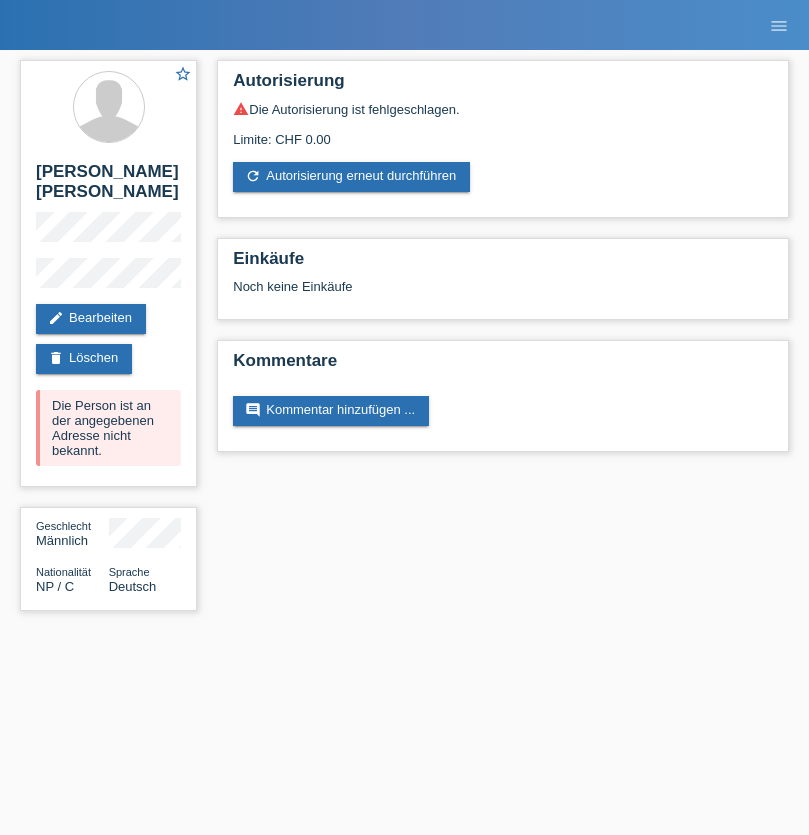 scroll, scrollTop: 0, scrollLeft: 0, axis: both 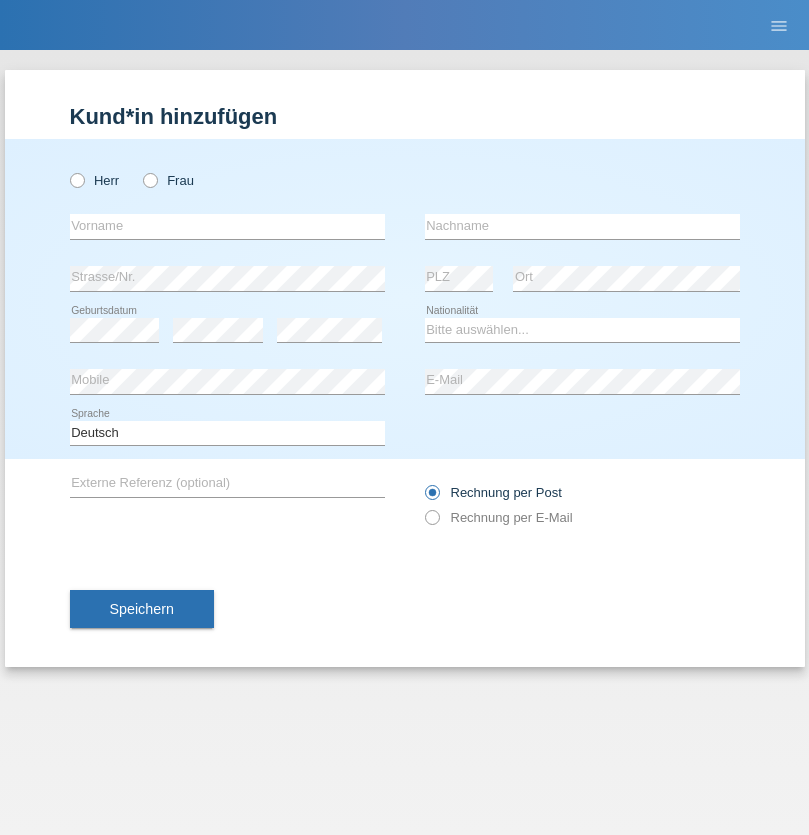 radio on "true" 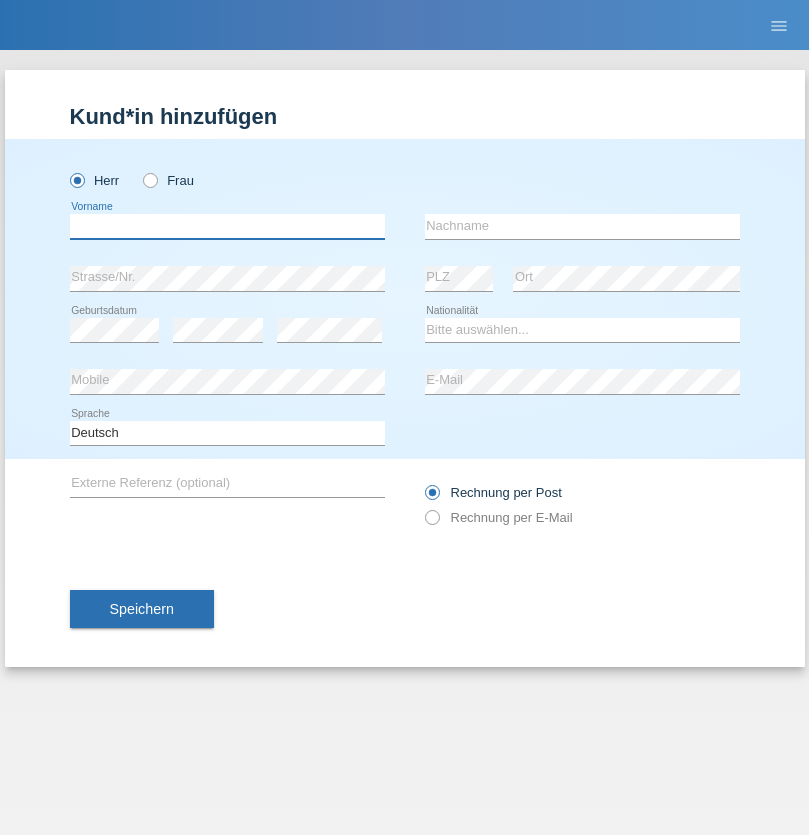 click at bounding box center (227, 226) 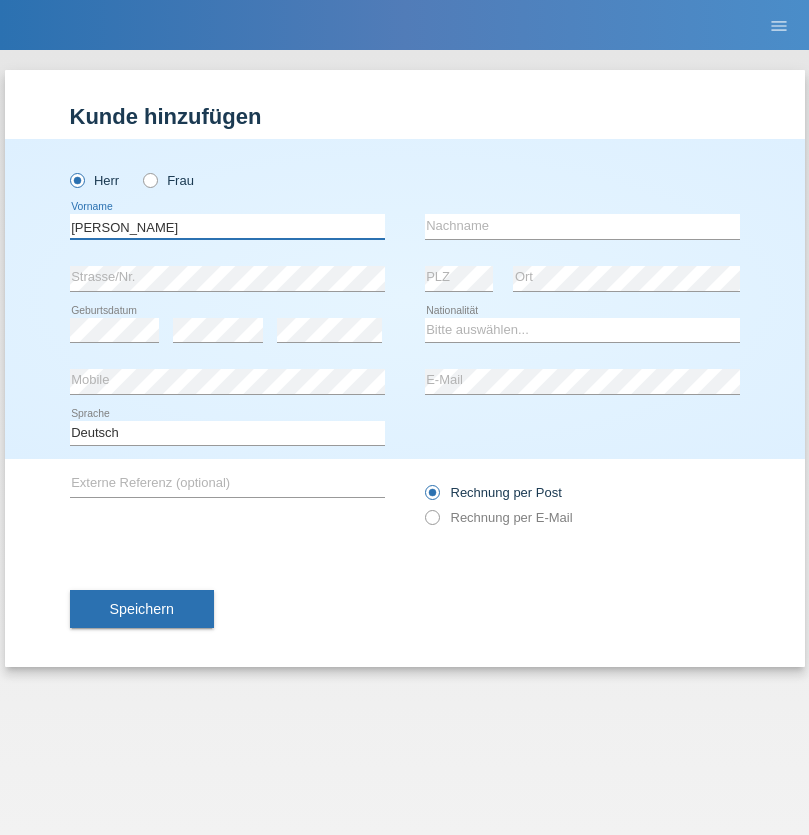 type on "[PERSON_NAME]" 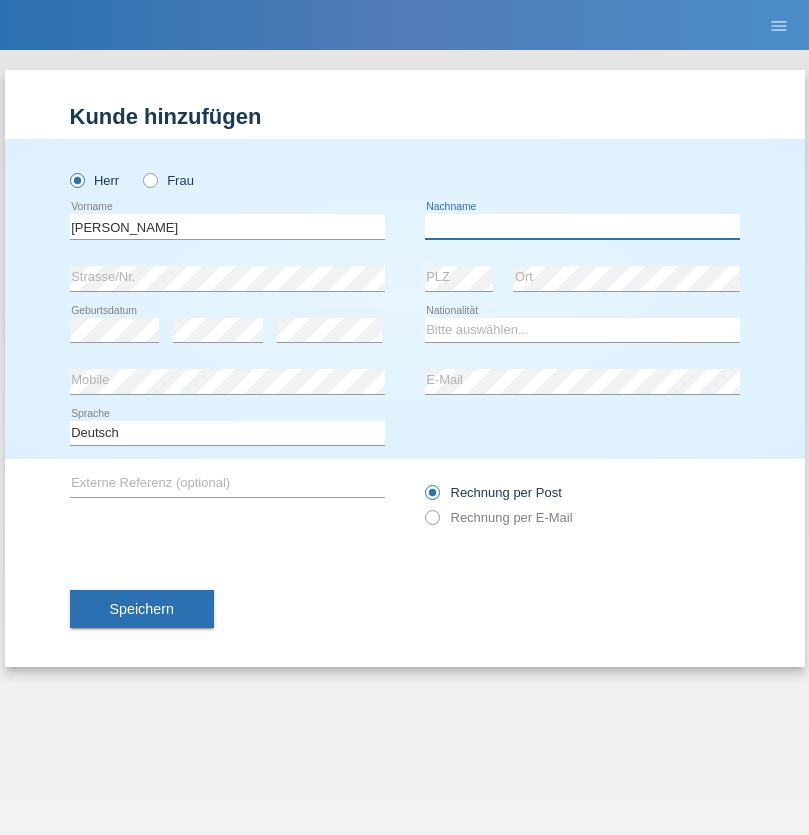 click at bounding box center [582, 226] 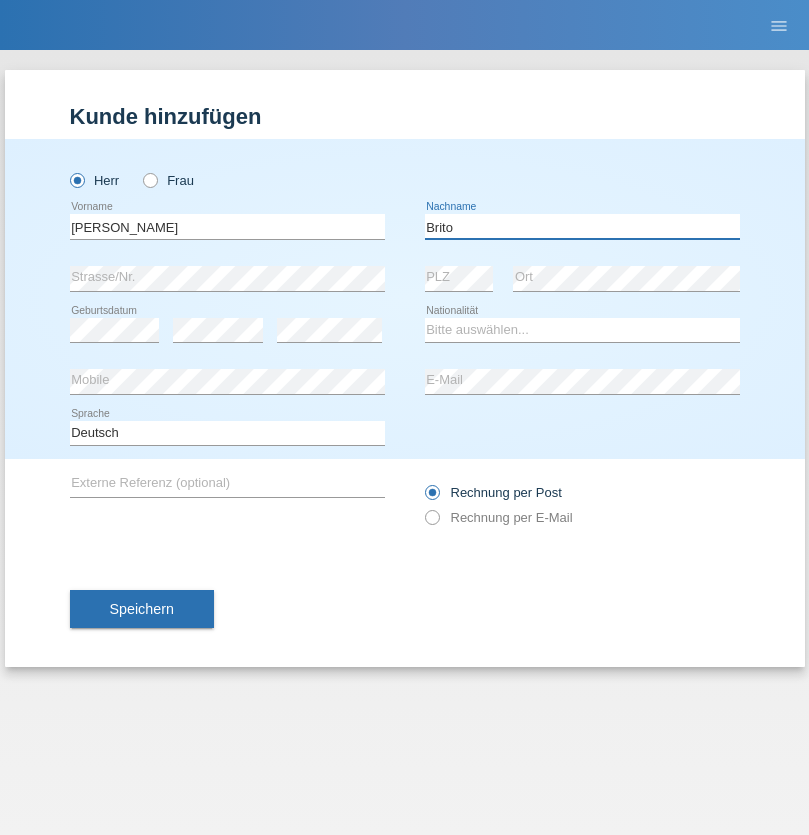 type on "Brito" 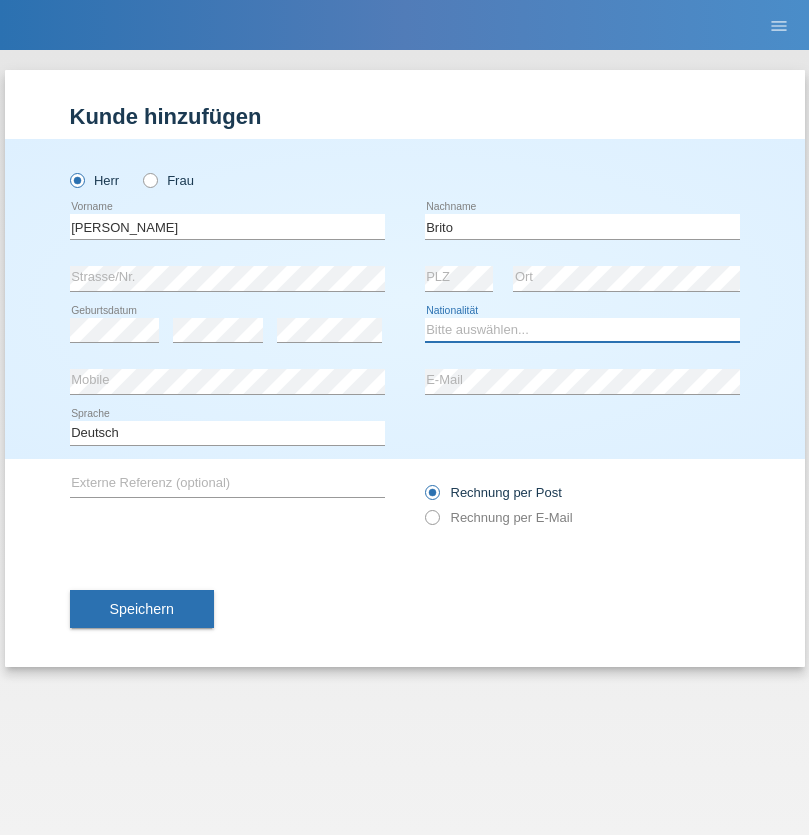 select on "CH" 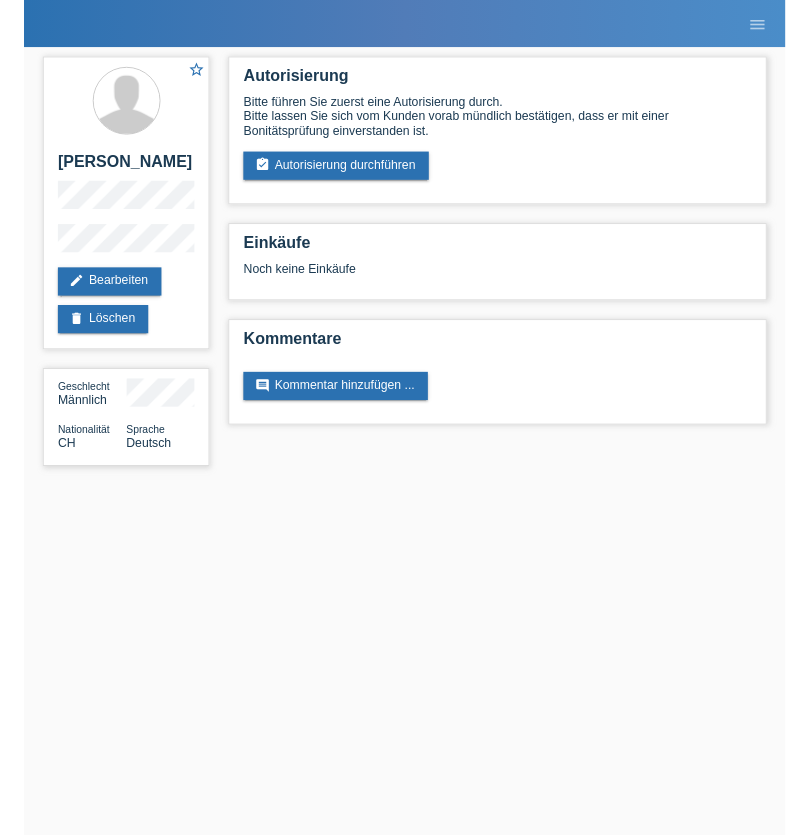 scroll, scrollTop: 0, scrollLeft: 0, axis: both 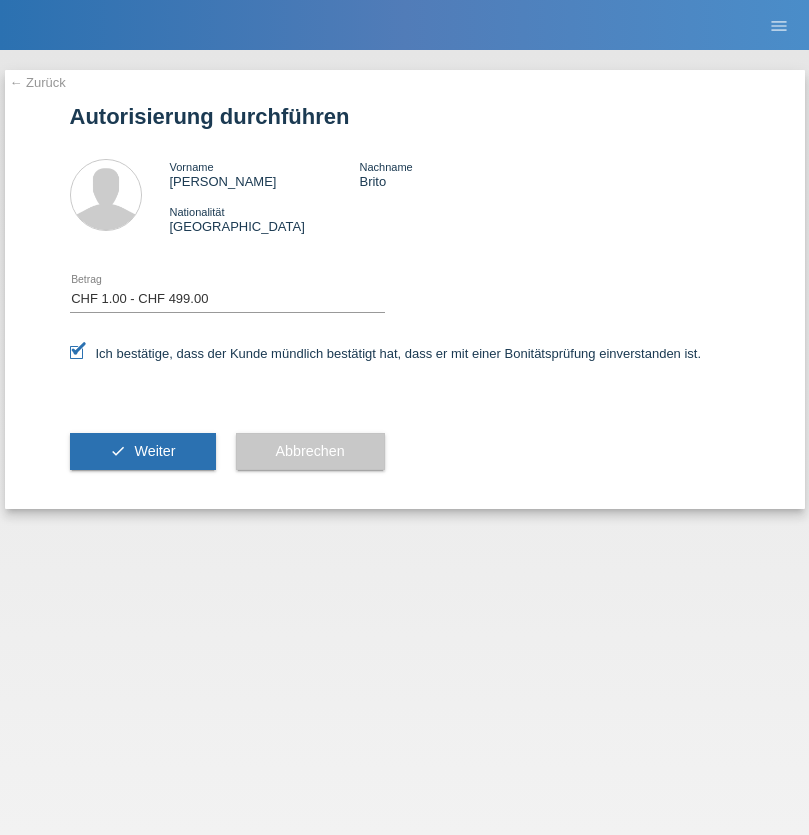 select on "1" 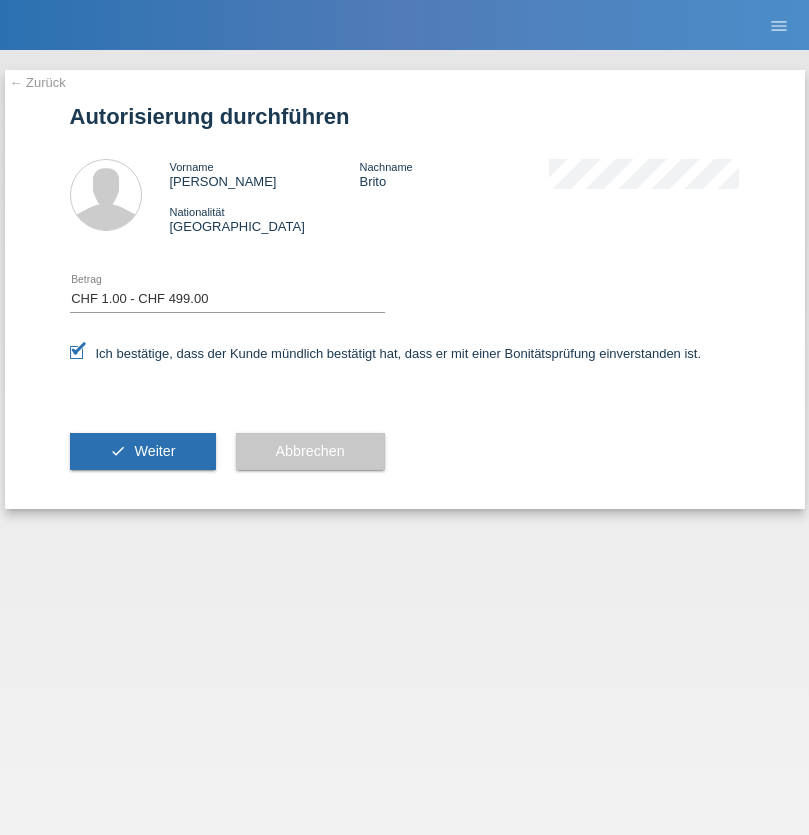 scroll, scrollTop: 0, scrollLeft: 0, axis: both 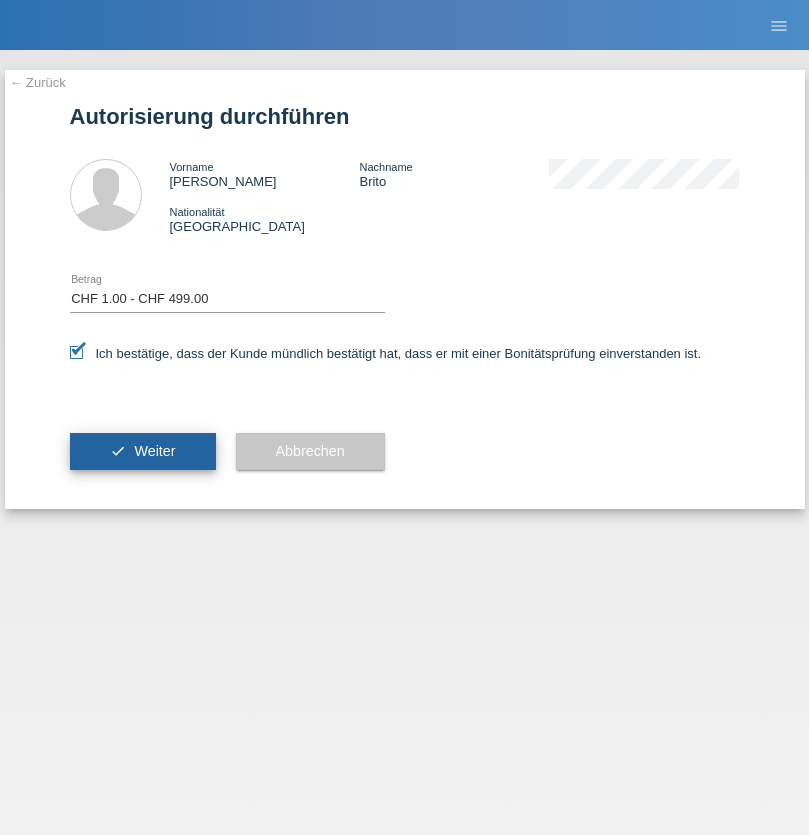 click on "Weiter" at bounding box center [154, 451] 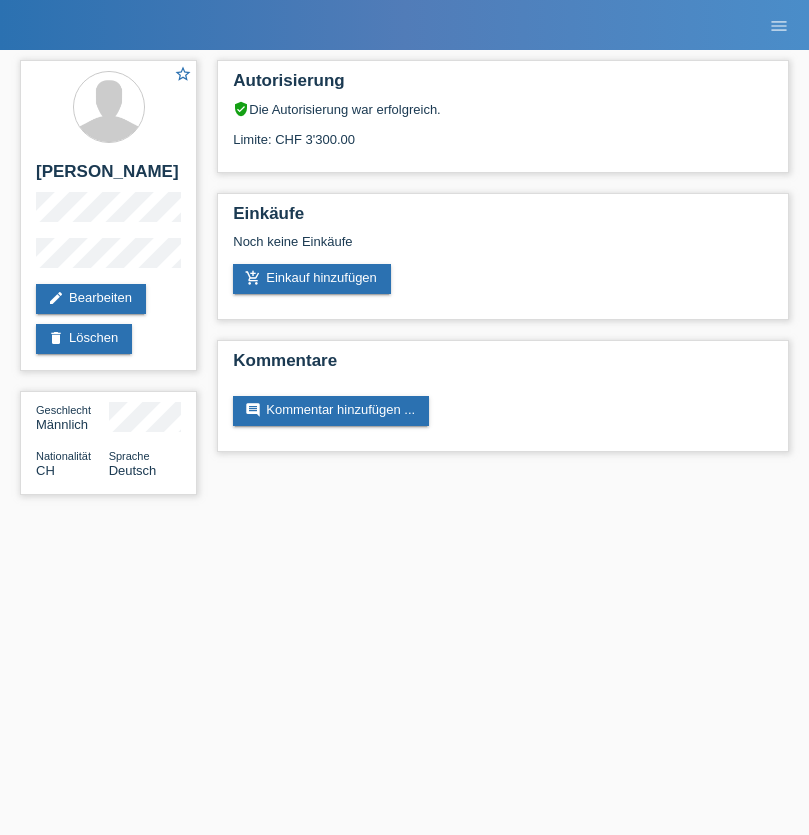 scroll, scrollTop: 0, scrollLeft: 0, axis: both 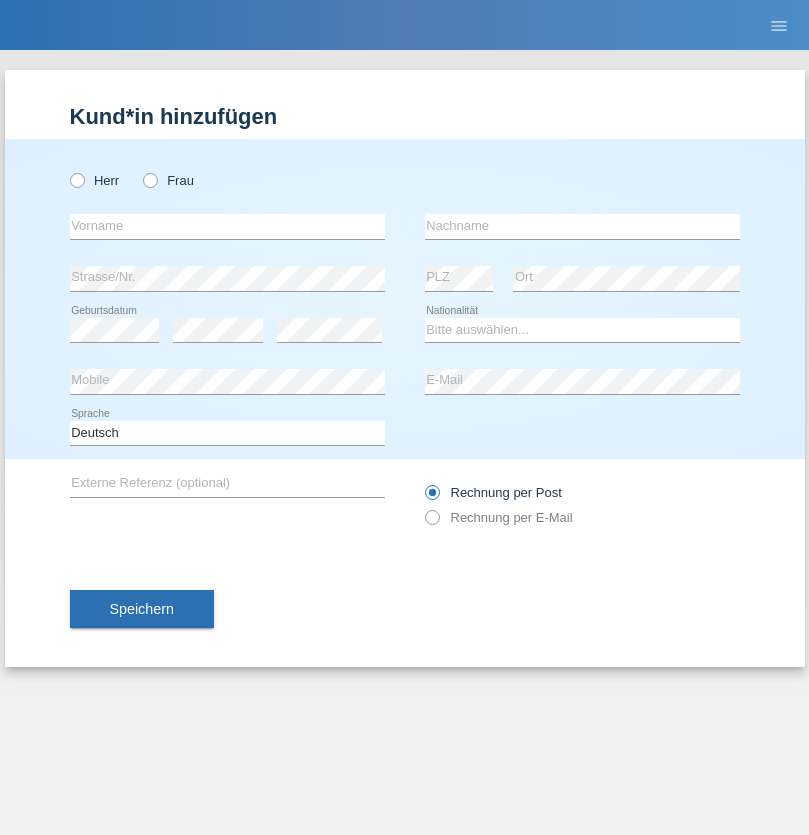 radio on "true" 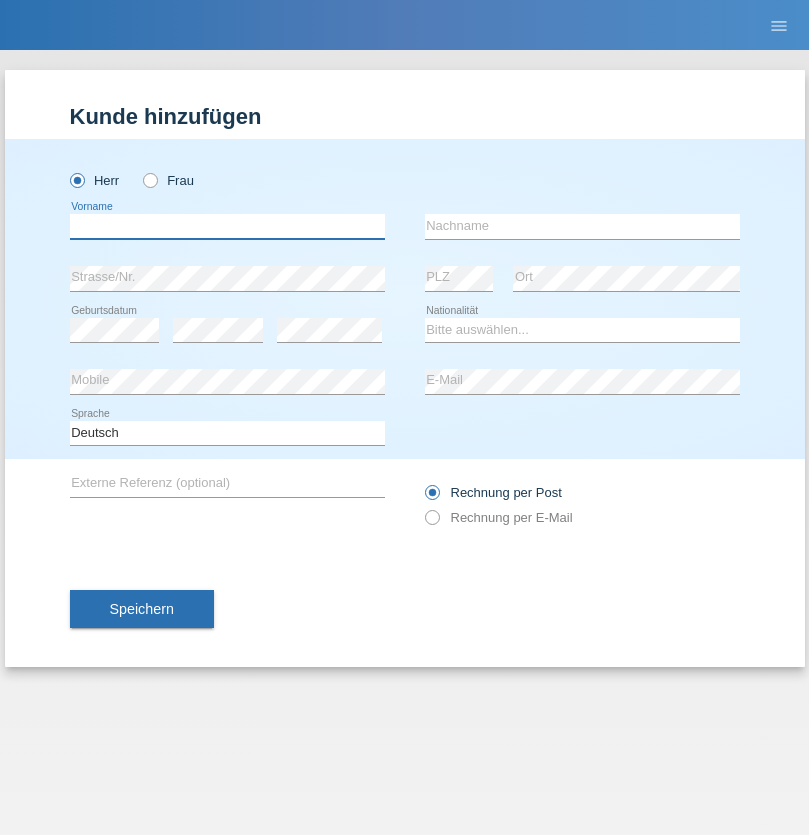 click at bounding box center (227, 226) 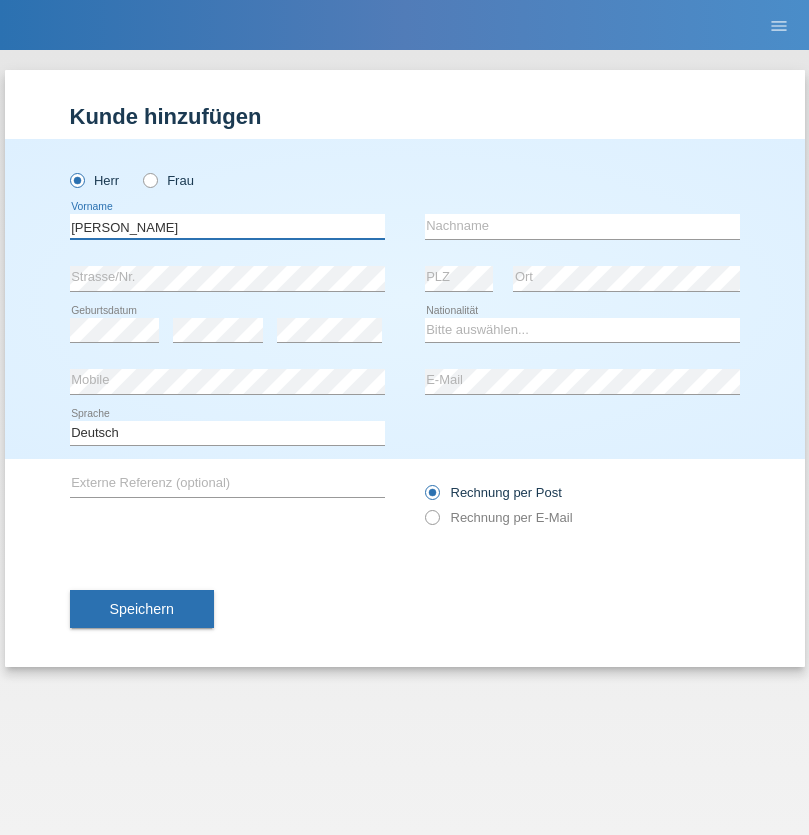 type on "[PERSON_NAME]" 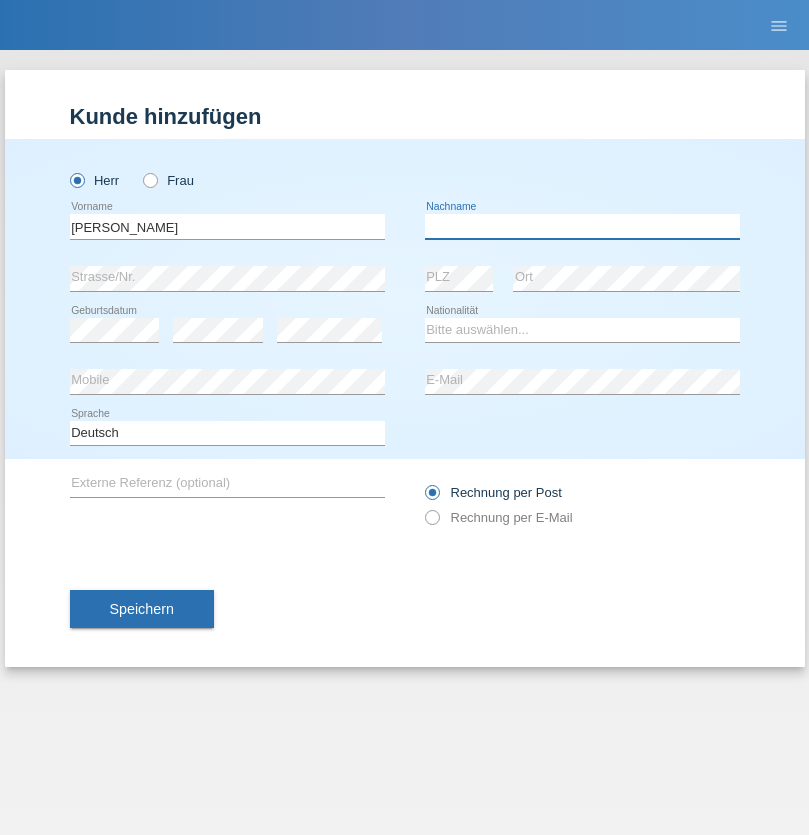 click at bounding box center (582, 226) 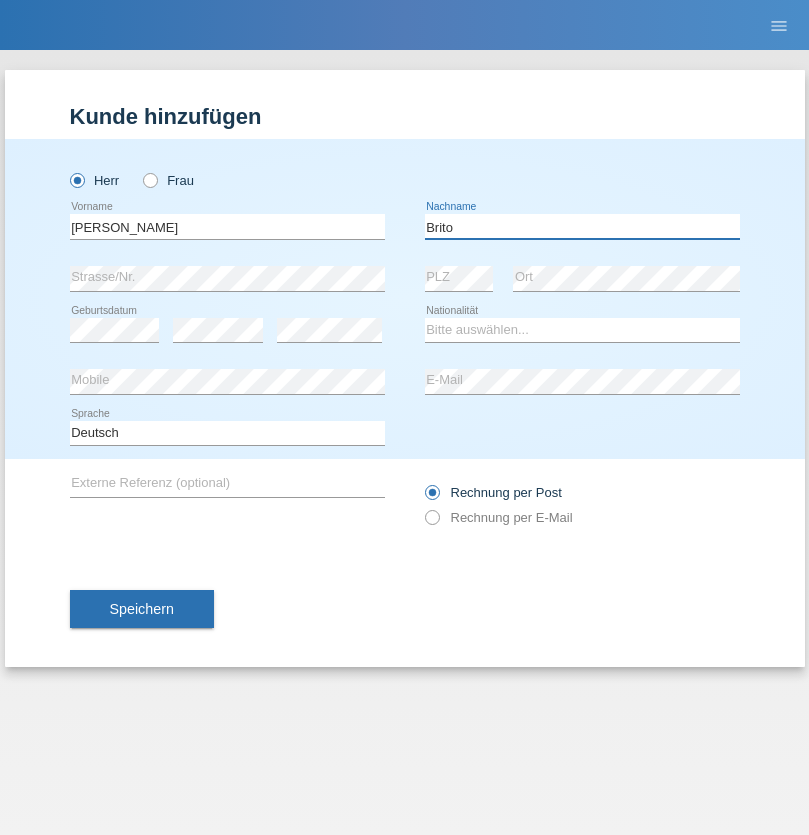 type on "Brito" 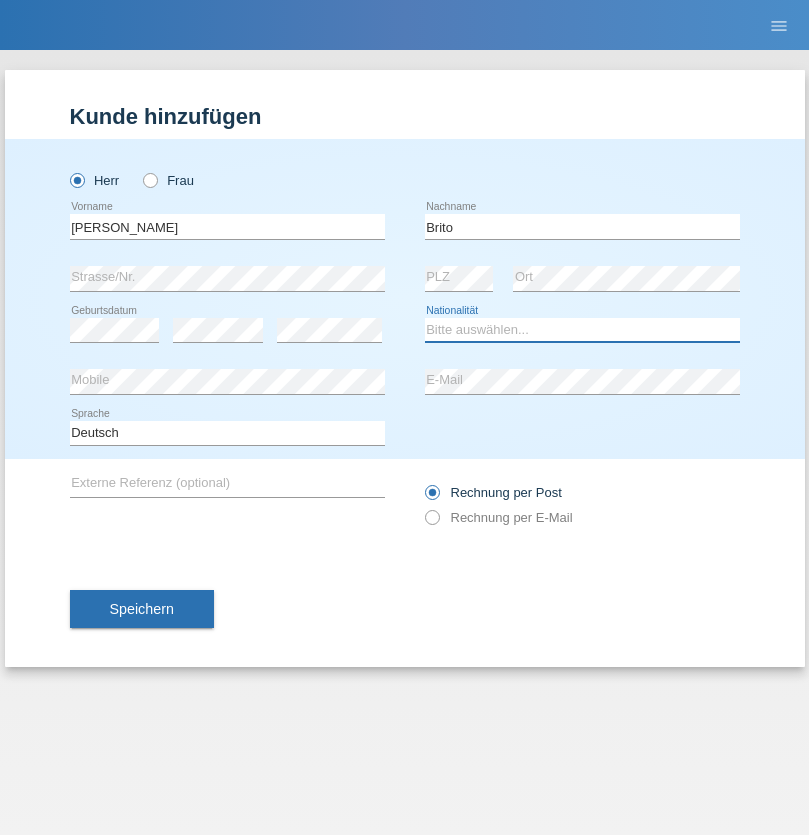 select on "CH" 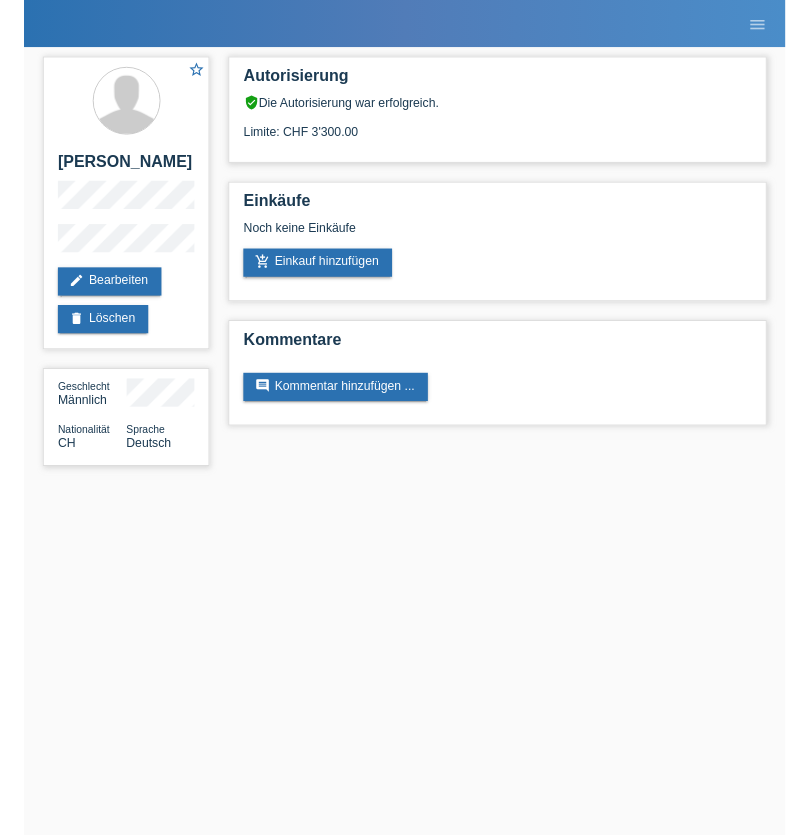 scroll, scrollTop: 0, scrollLeft: 0, axis: both 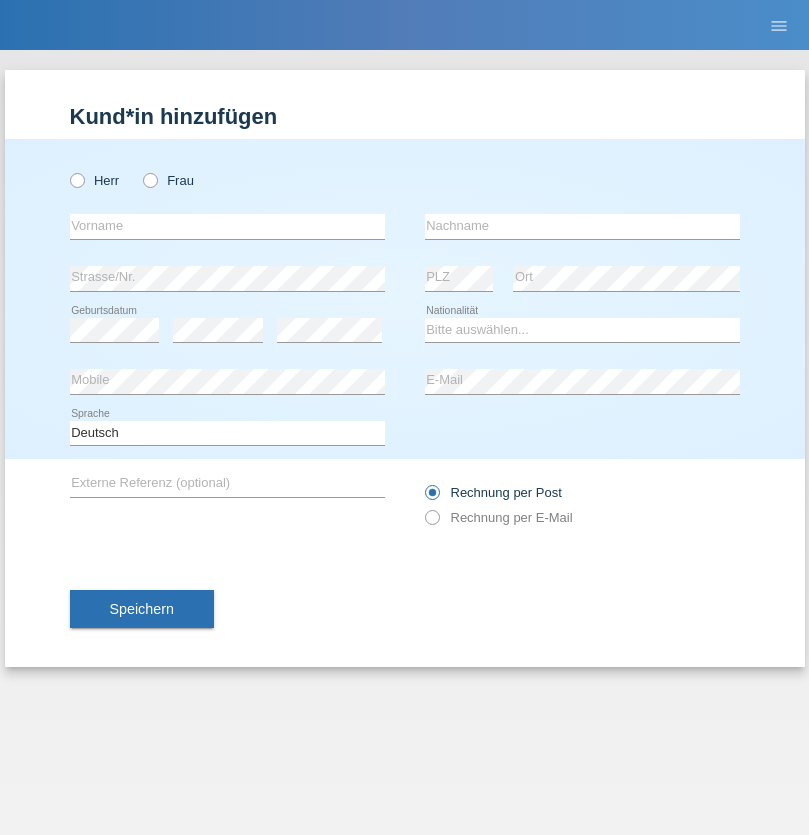 radio on "true" 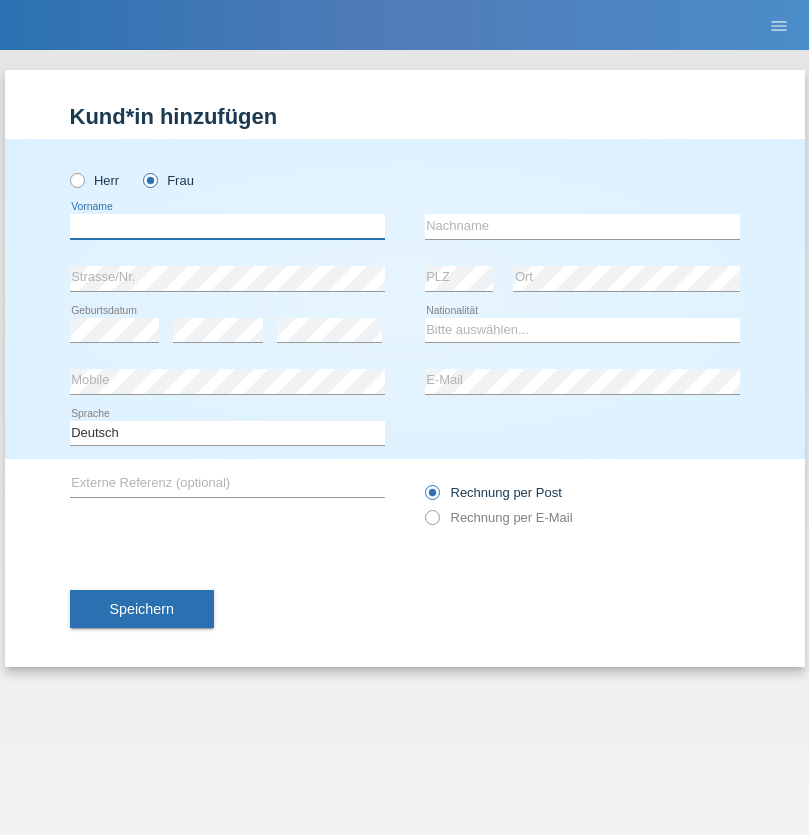 click at bounding box center (227, 226) 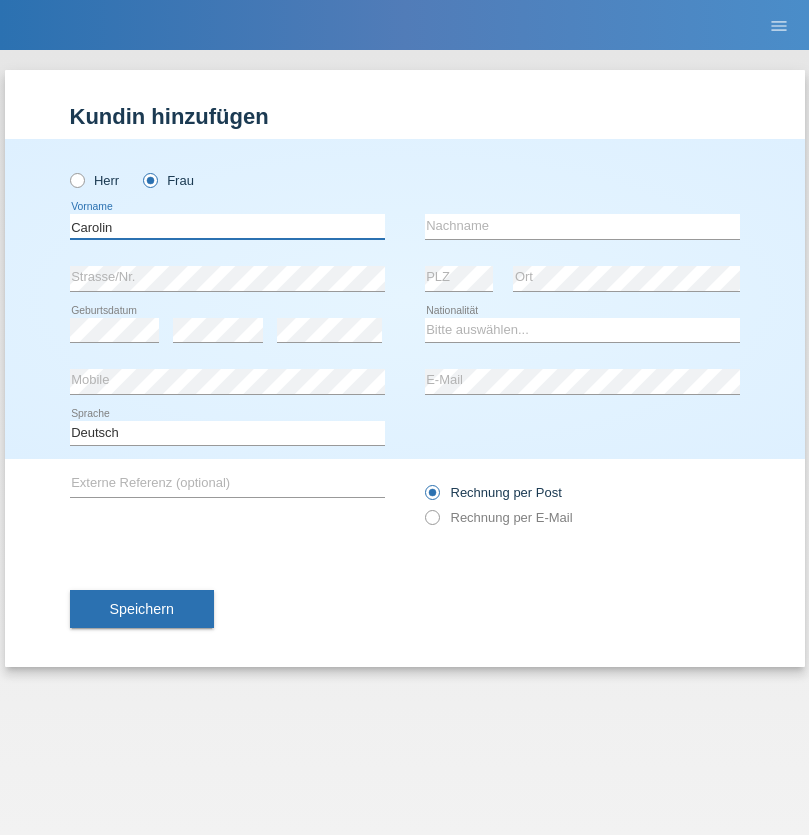type on "Carolin" 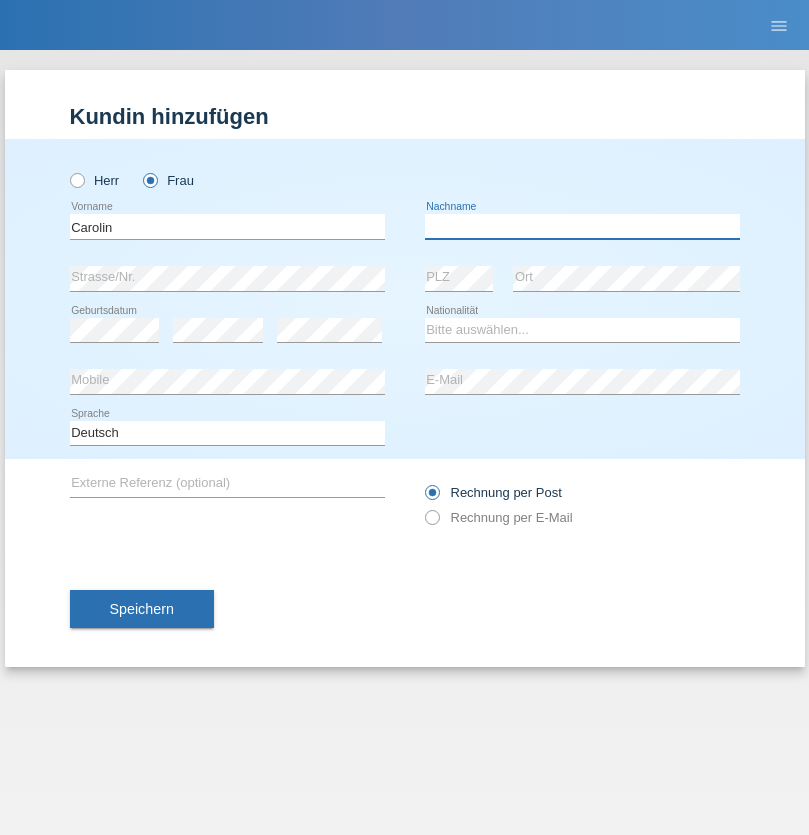 click at bounding box center [582, 226] 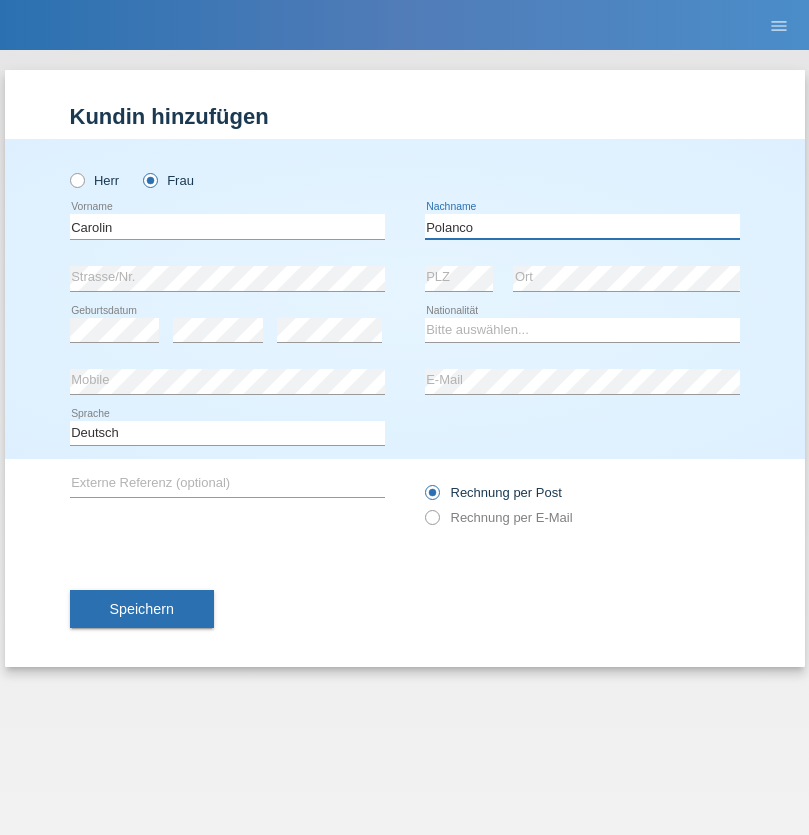 type on "Polanco" 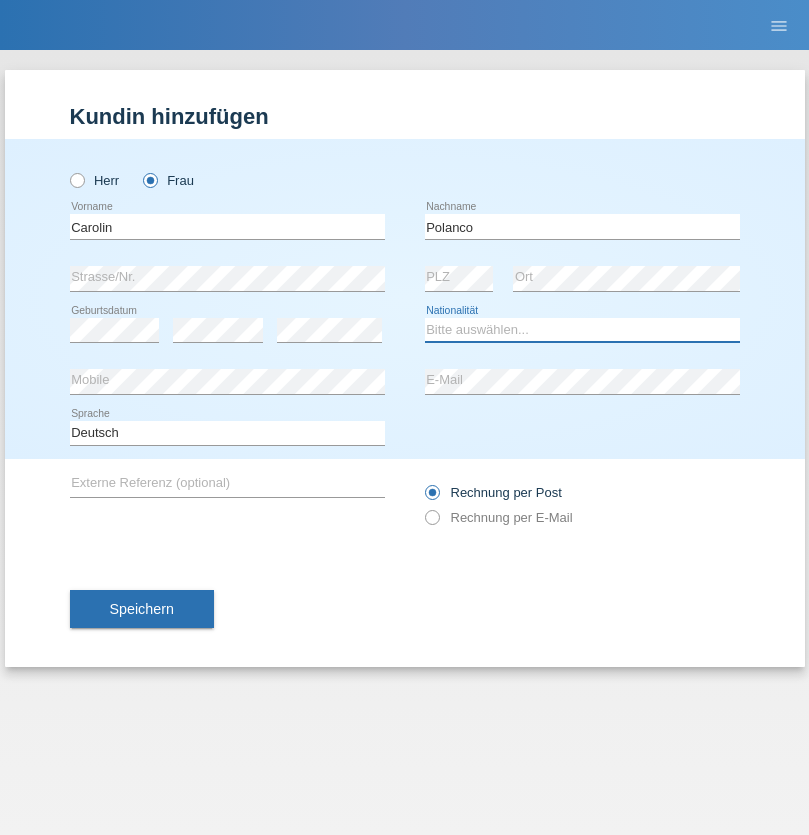 select on "CH" 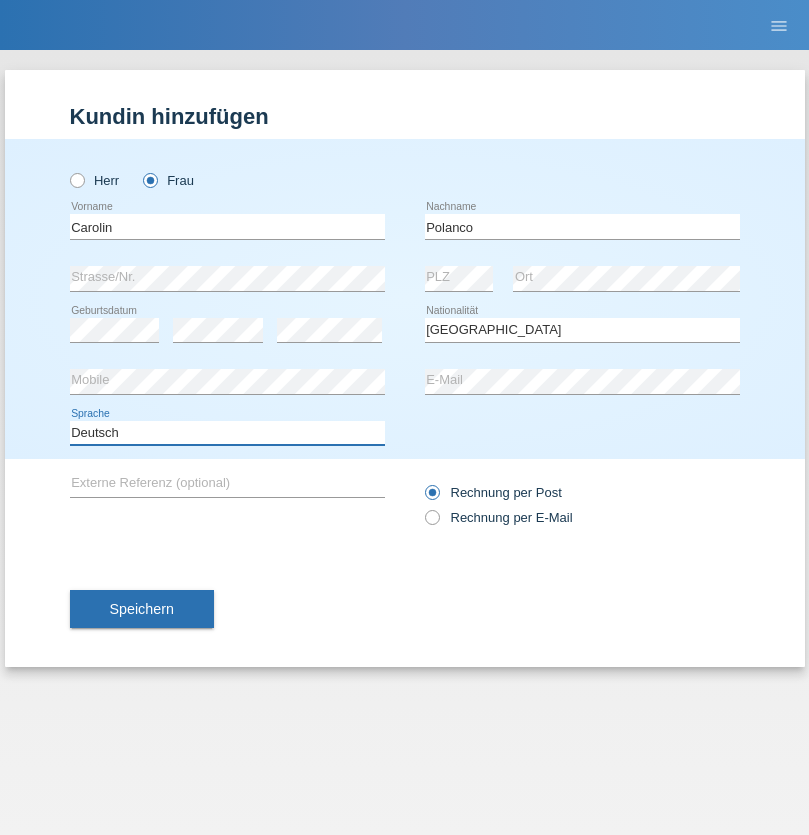 select on "en" 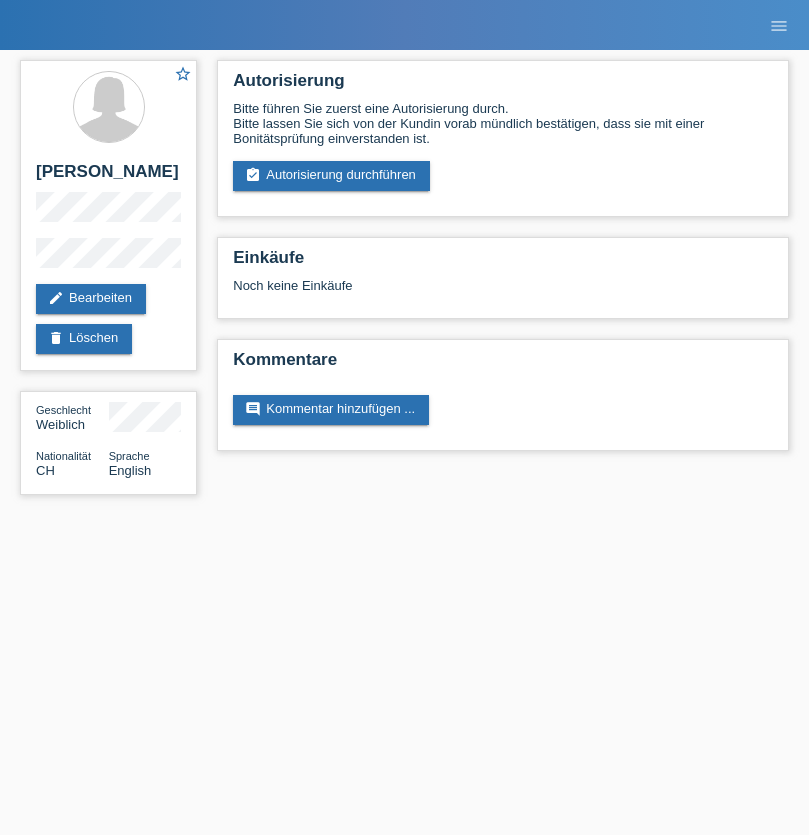 scroll, scrollTop: 0, scrollLeft: 0, axis: both 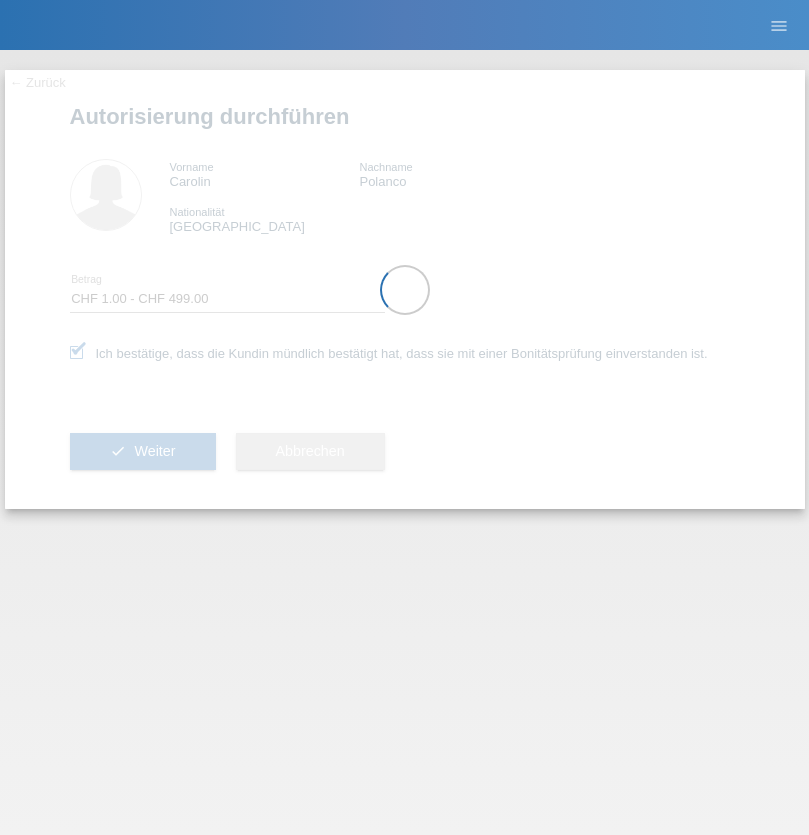 select on "1" 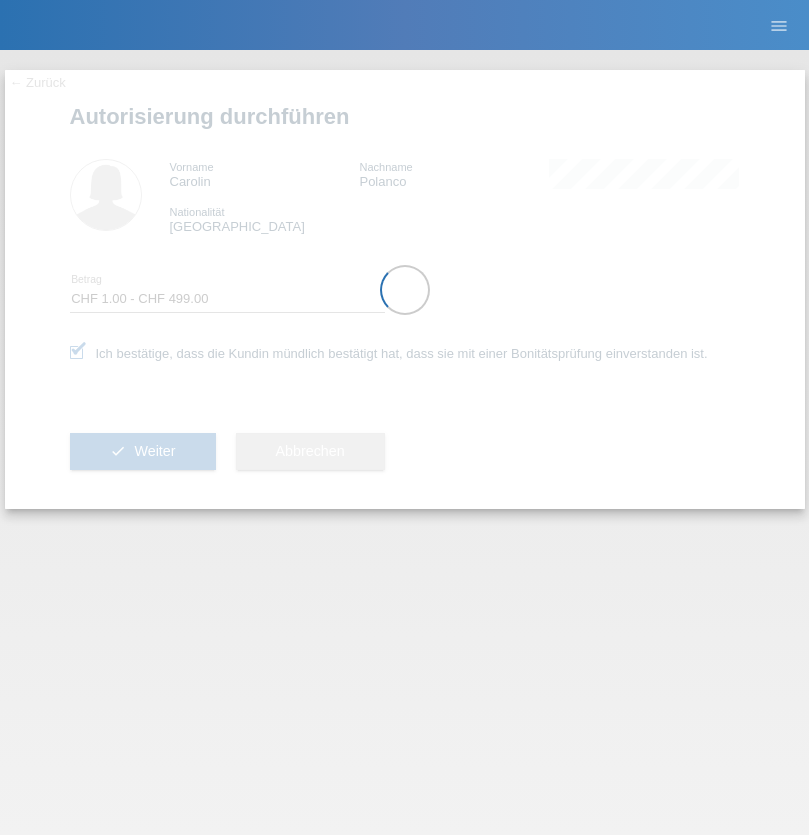 scroll, scrollTop: 0, scrollLeft: 0, axis: both 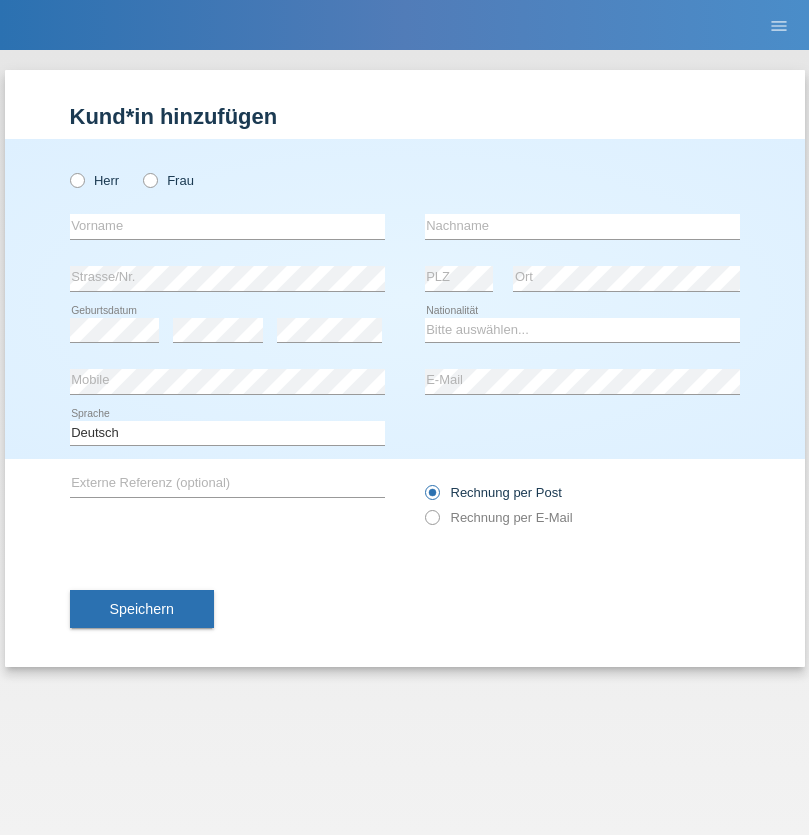radio on "true" 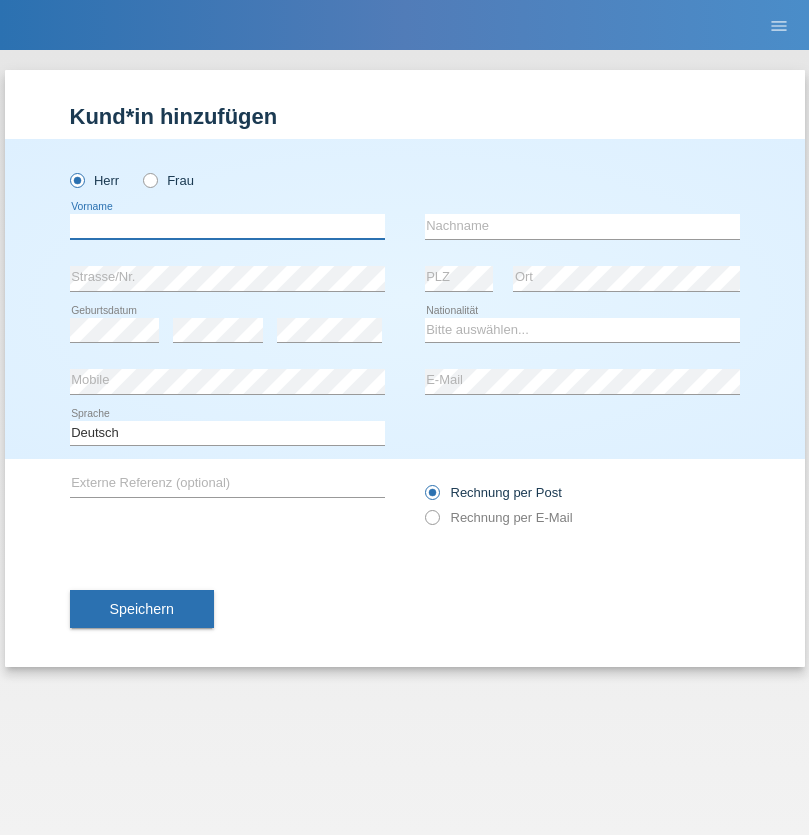 click at bounding box center [227, 226] 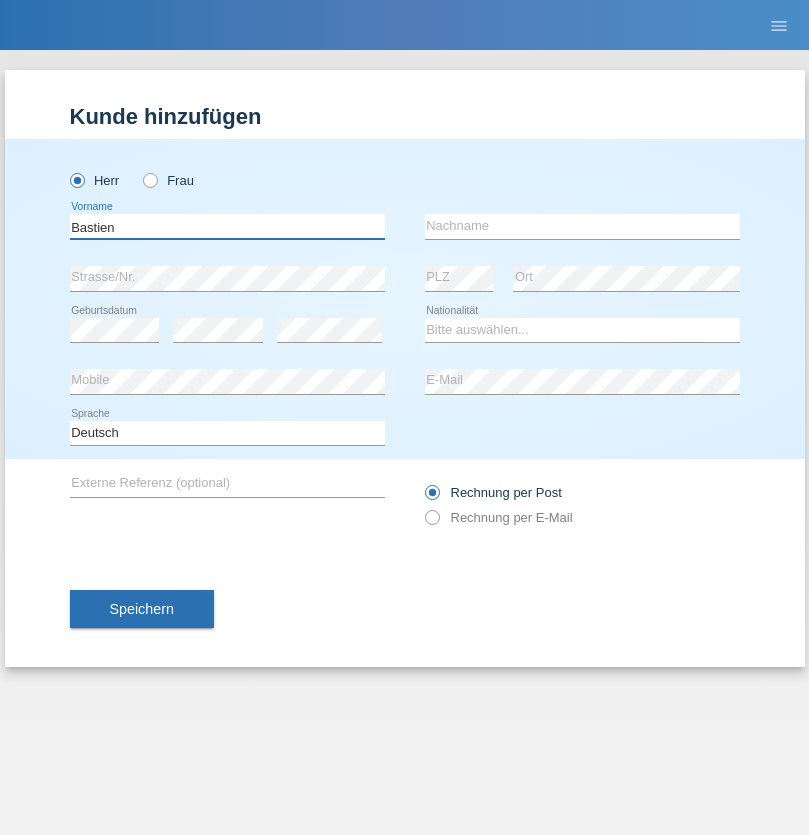 type on "Bastien" 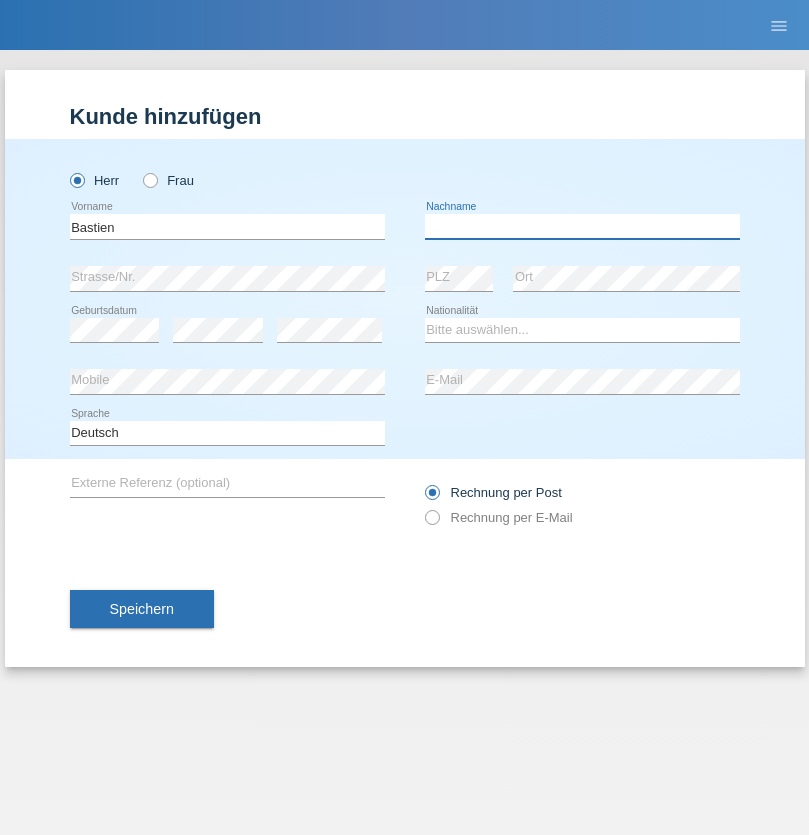 click at bounding box center (582, 226) 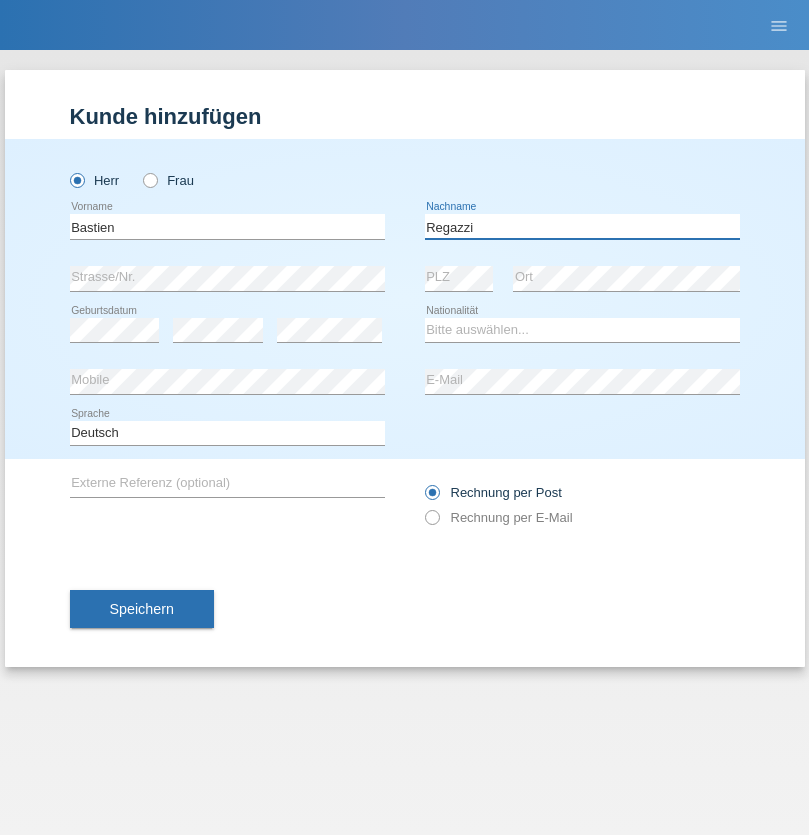 type on "Regazzi" 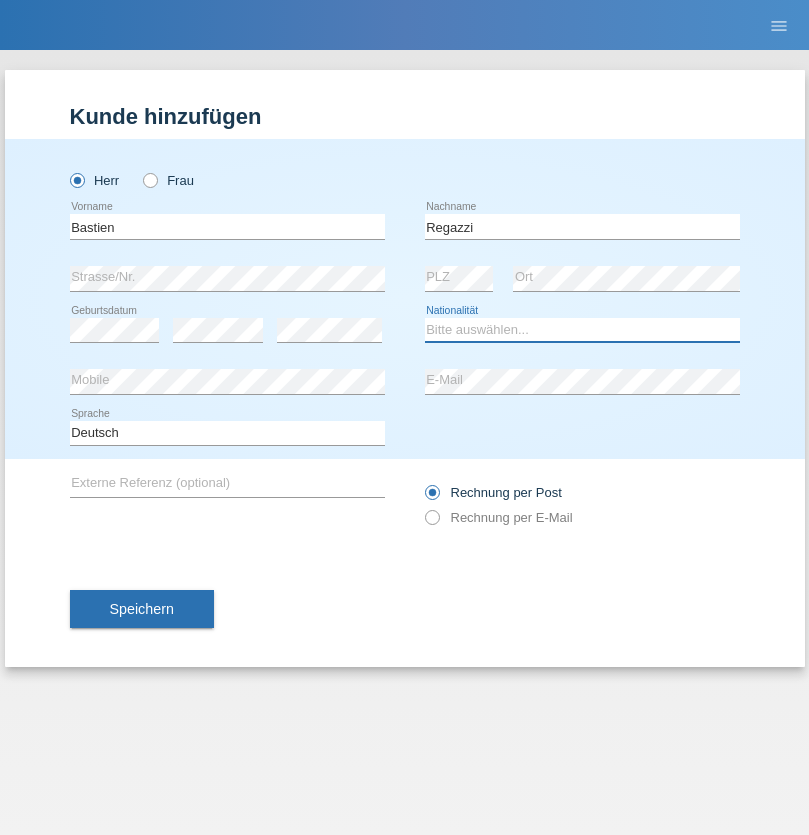 select on "CH" 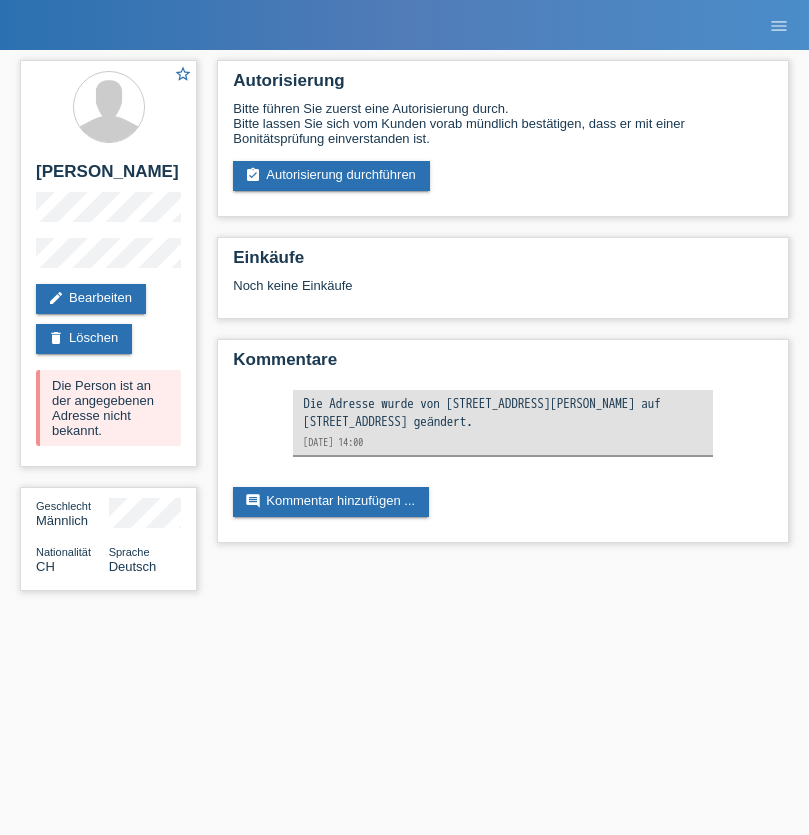 scroll, scrollTop: 0, scrollLeft: 0, axis: both 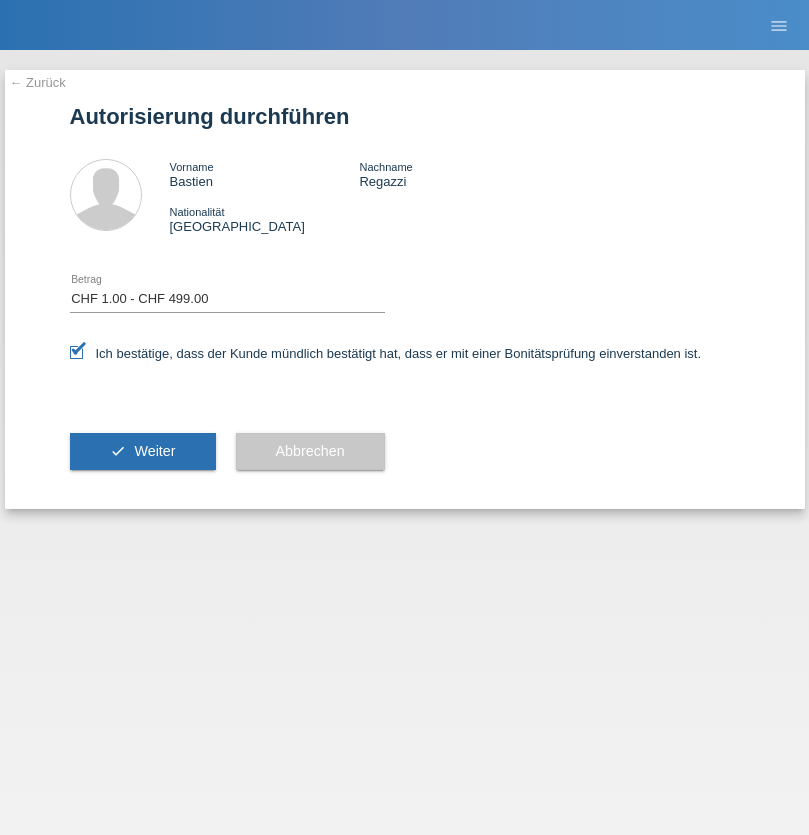 select on "1" 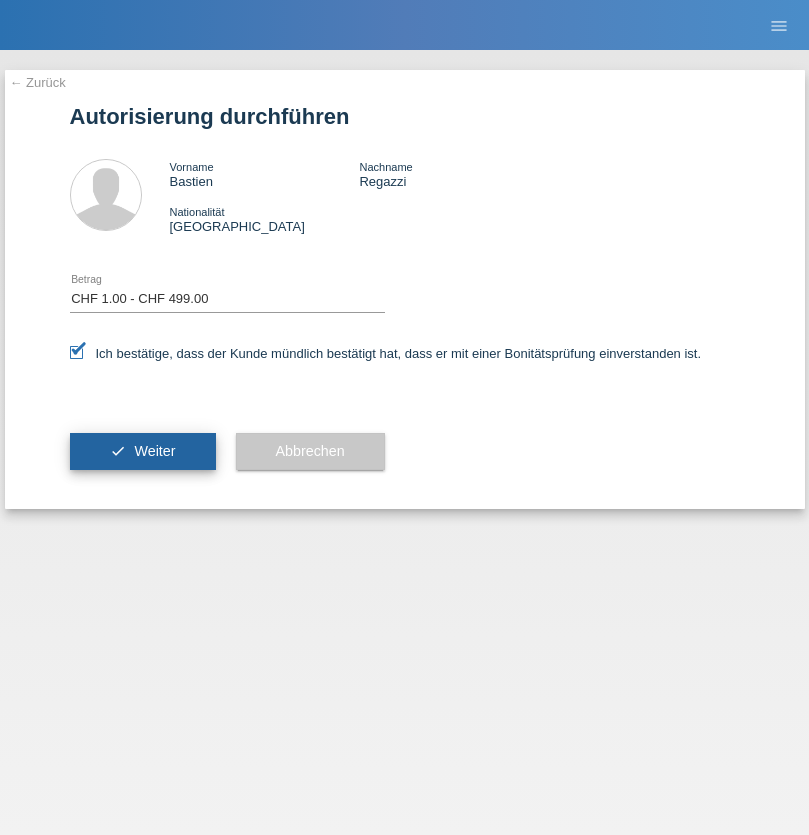 click on "Weiter" at bounding box center [154, 451] 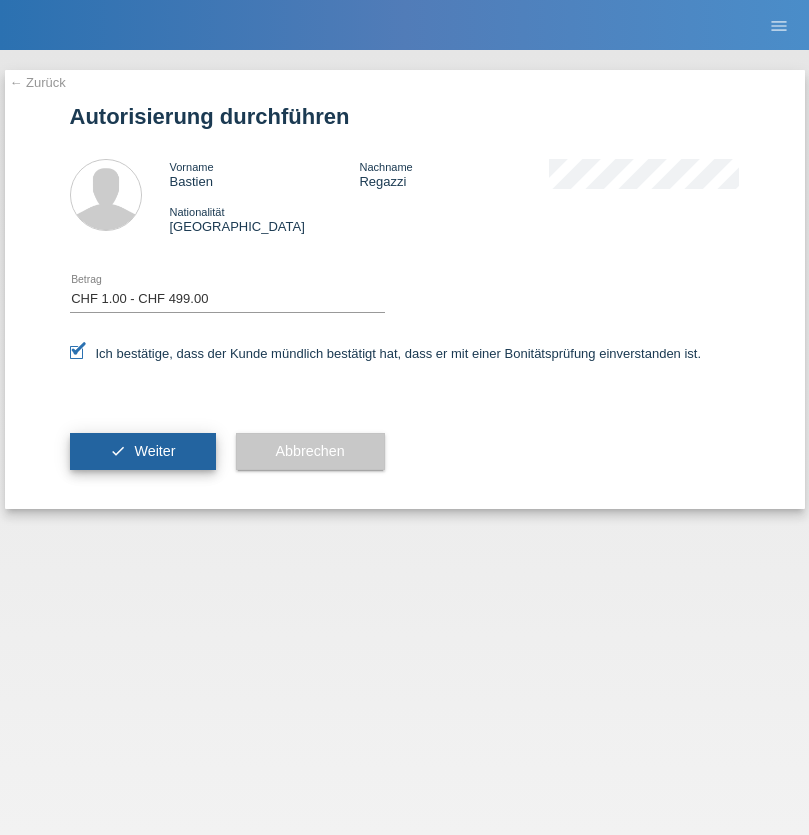 scroll, scrollTop: 0, scrollLeft: 0, axis: both 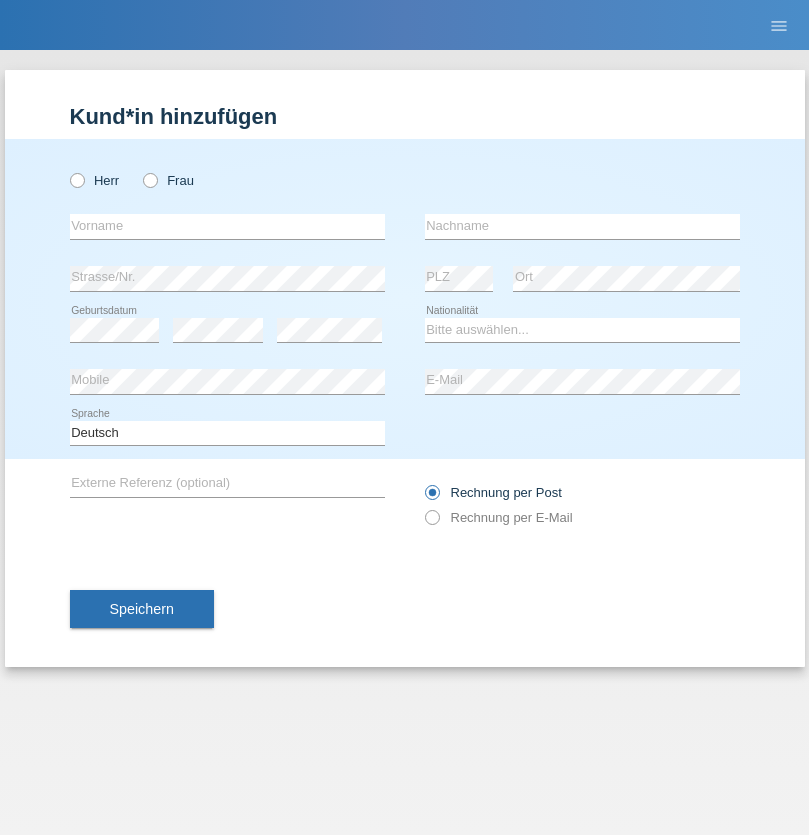 radio on "true" 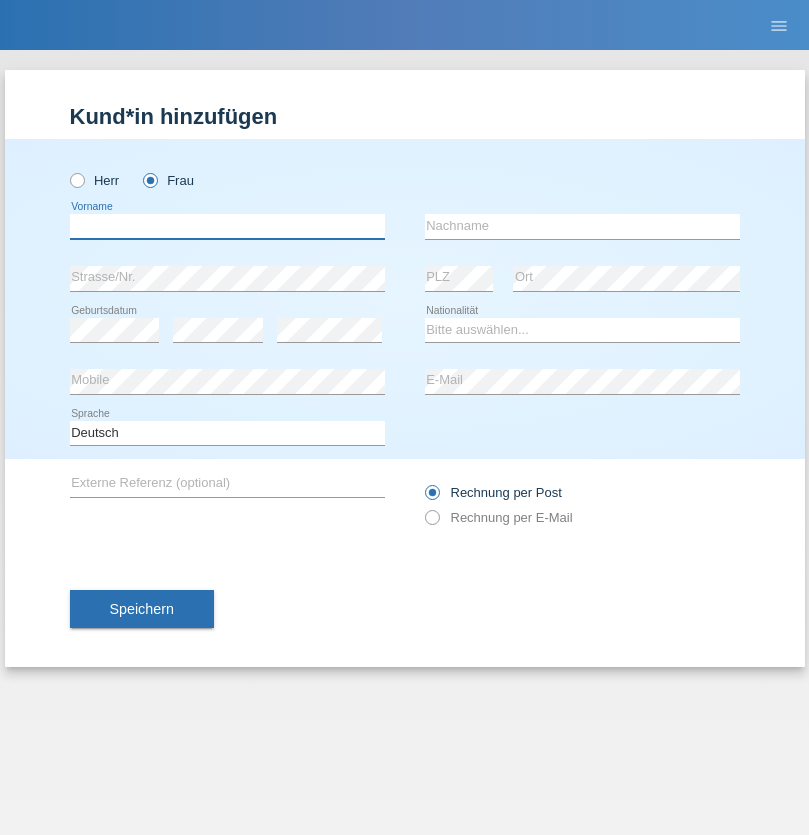 click at bounding box center (227, 226) 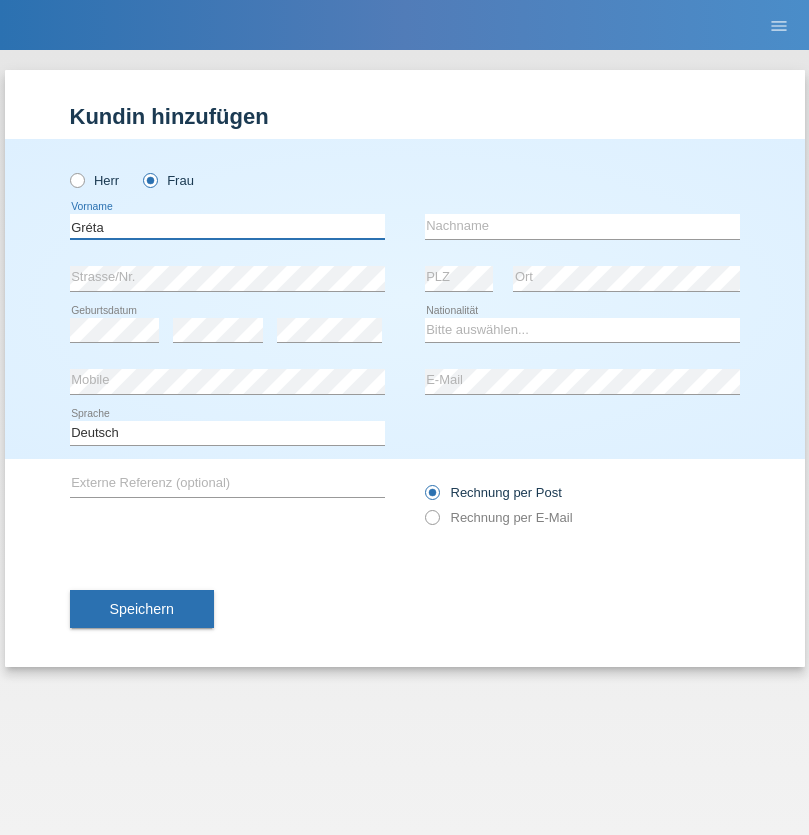 type on "Gréta" 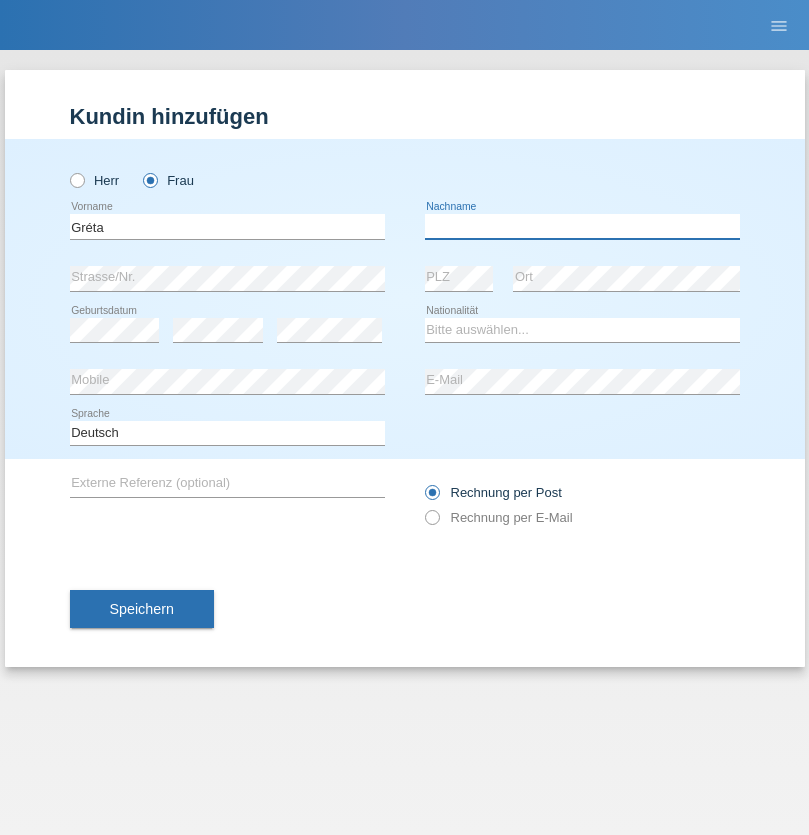 click at bounding box center (582, 226) 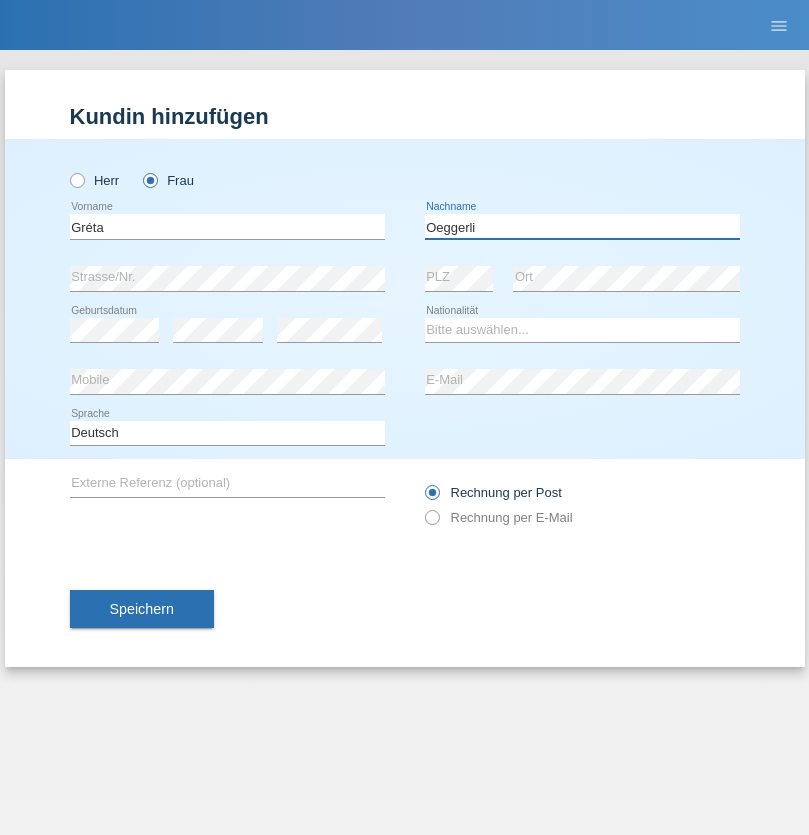 type on "Oeggerli" 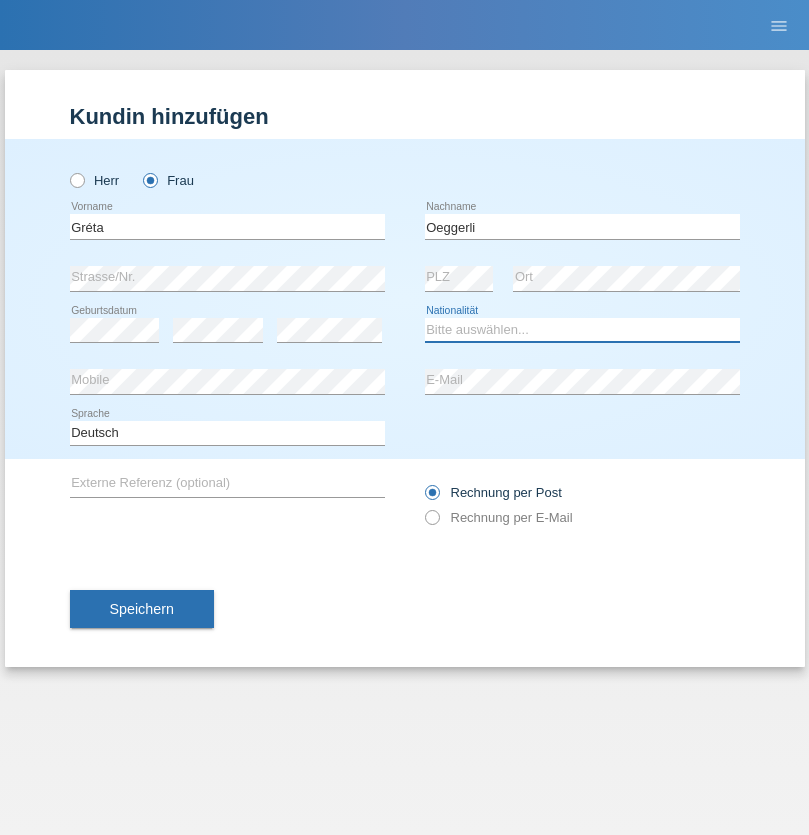 select on "HU" 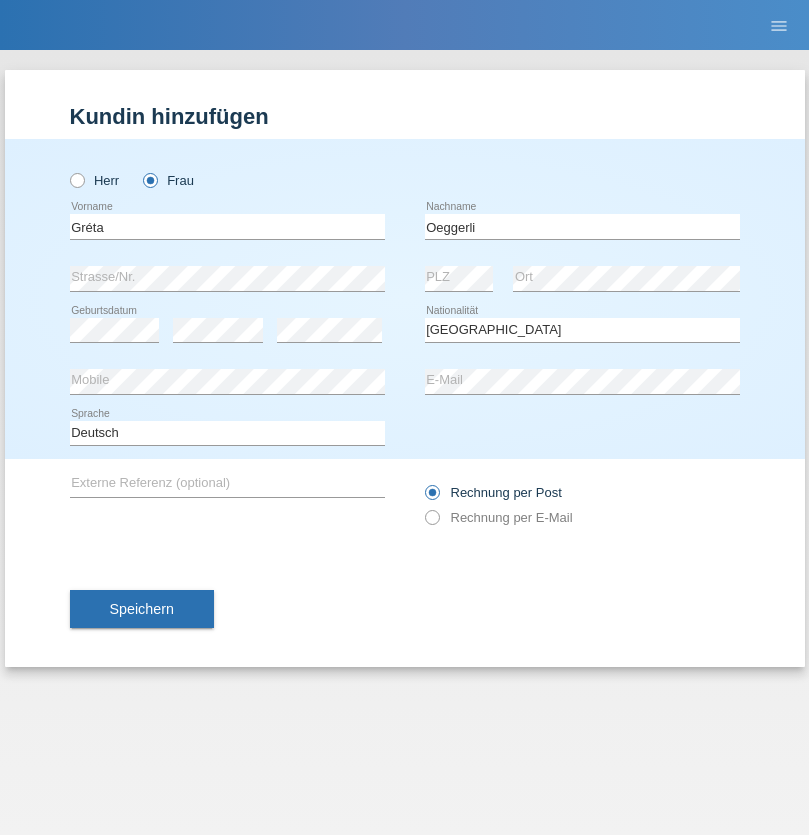 select on "C" 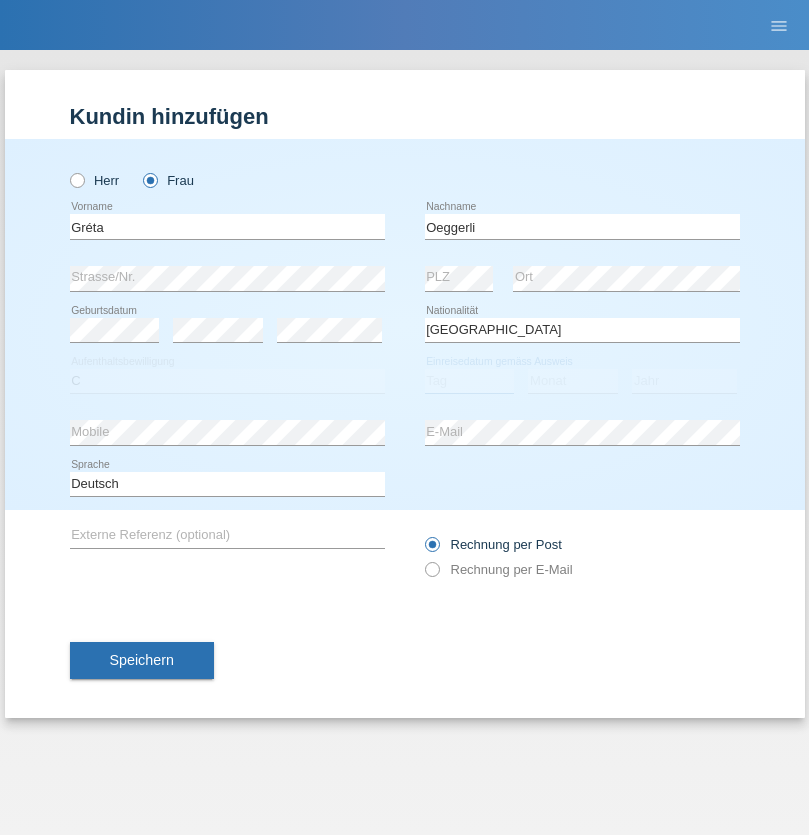 select on "31" 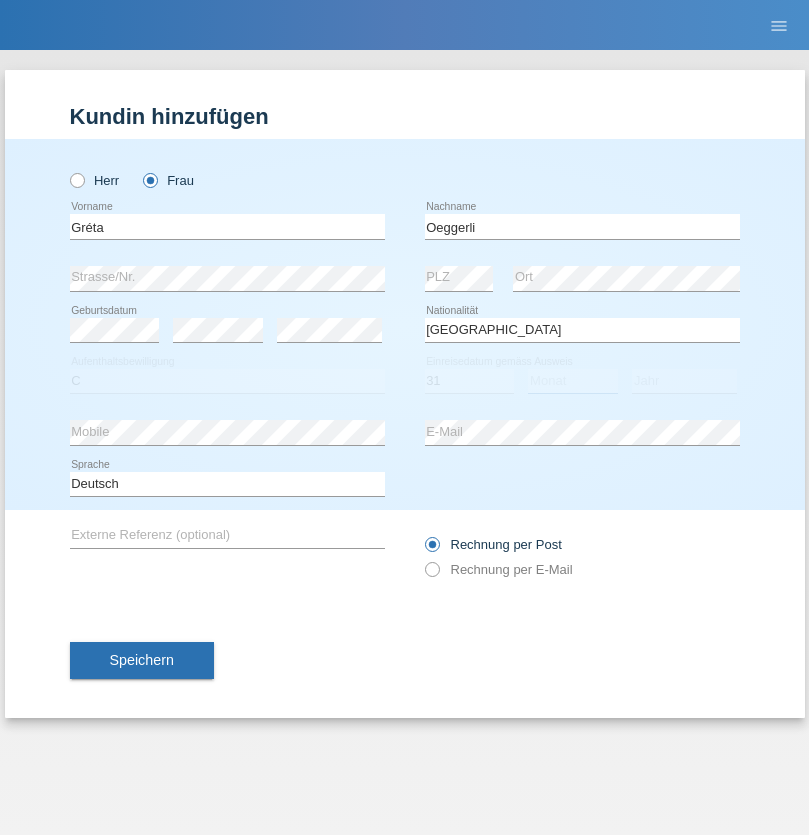 select on "08" 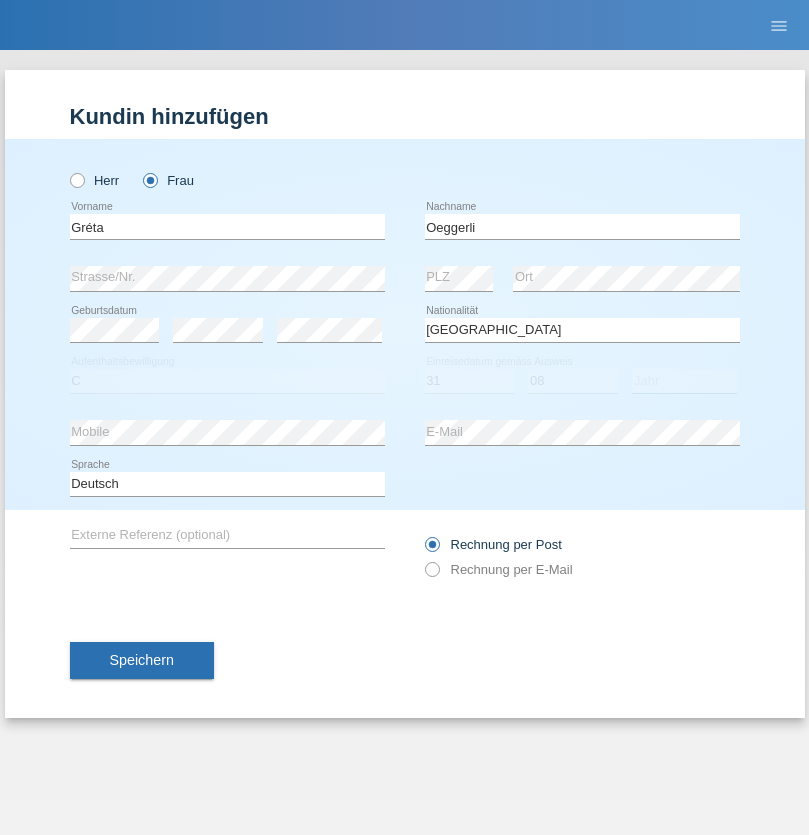 select on "2018" 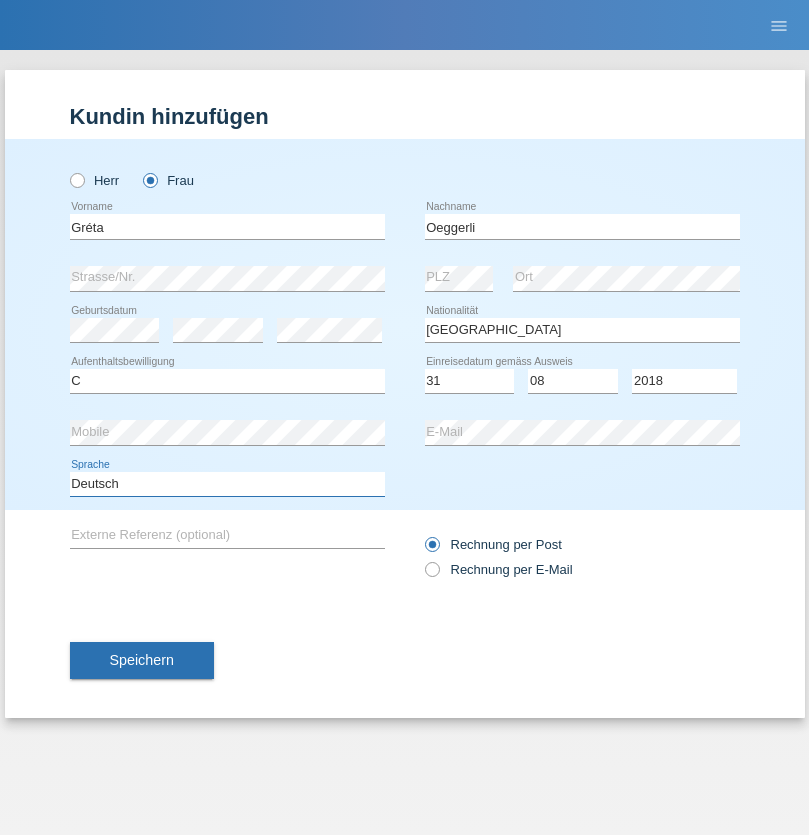 select on "en" 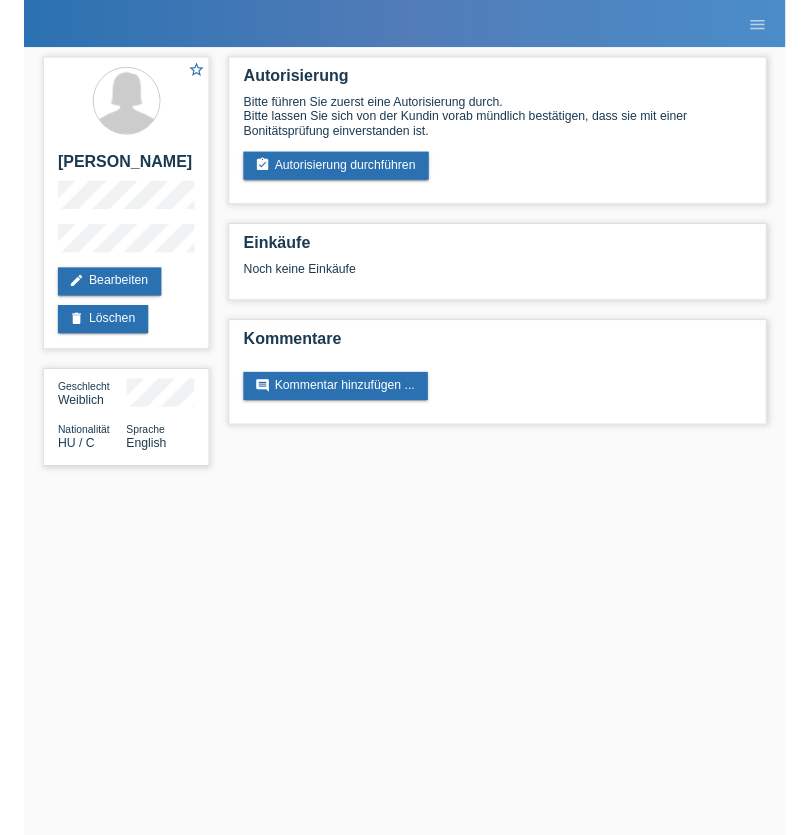 scroll, scrollTop: 0, scrollLeft: 0, axis: both 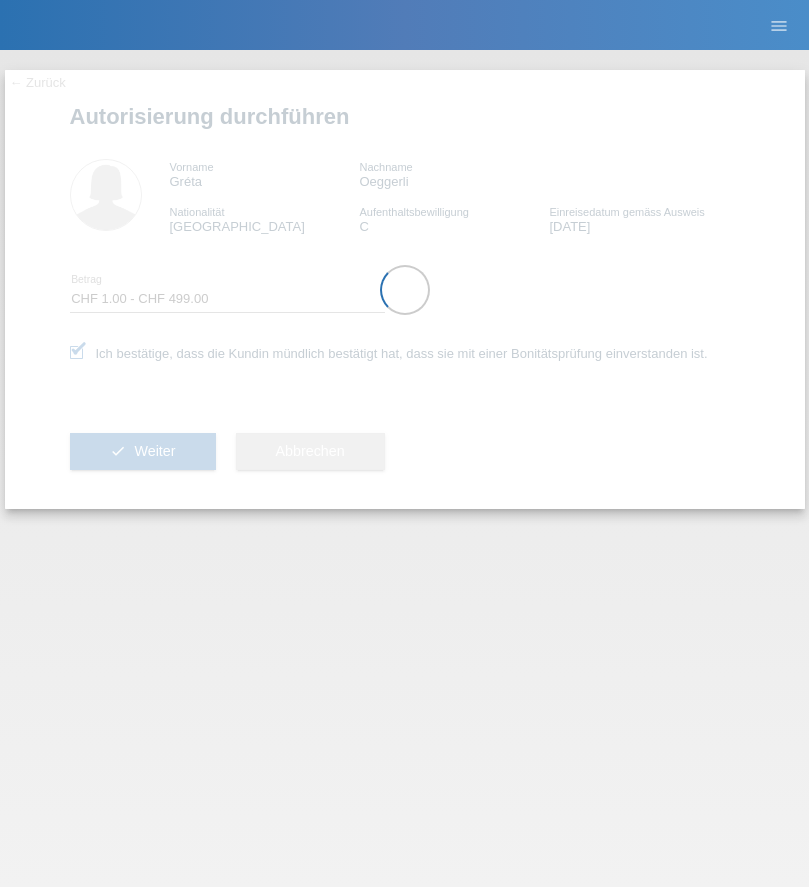 select on "1" 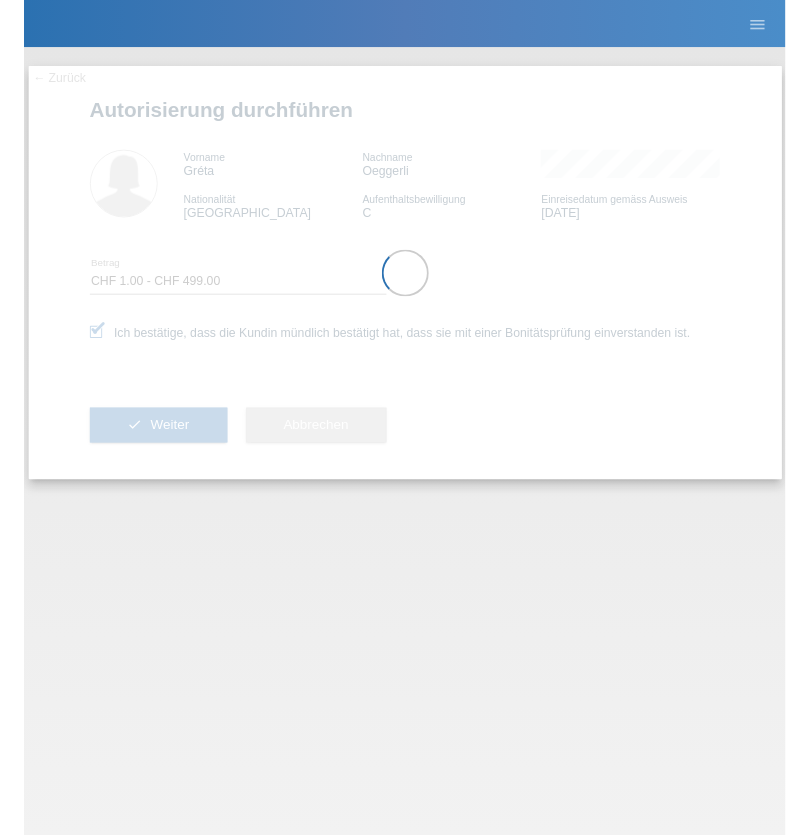 scroll, scrollTop: 0, scrollLeft: 0, axis: both 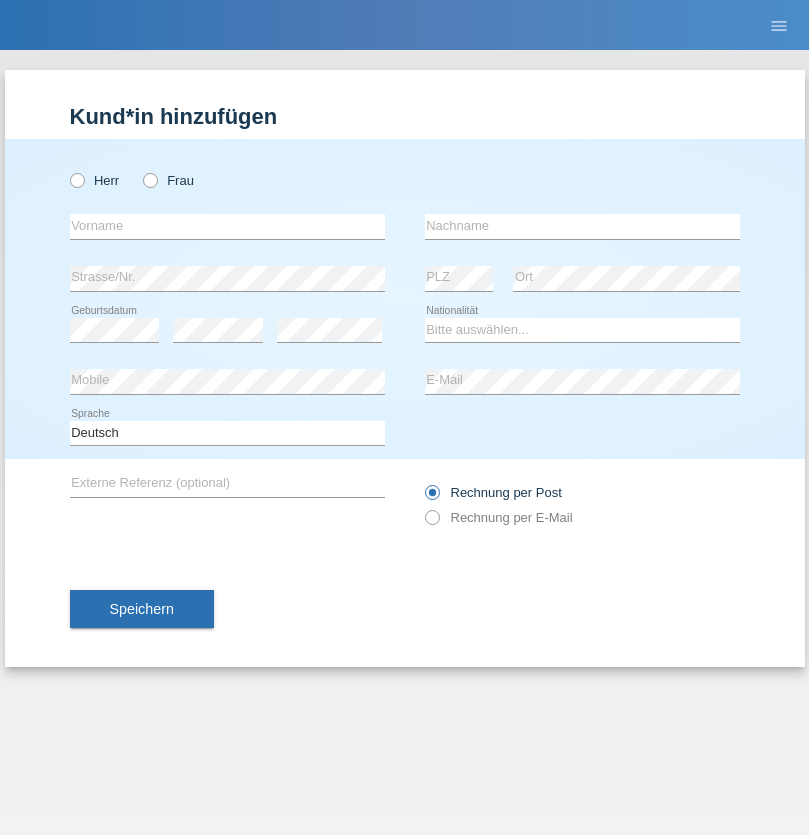 radio on "true" 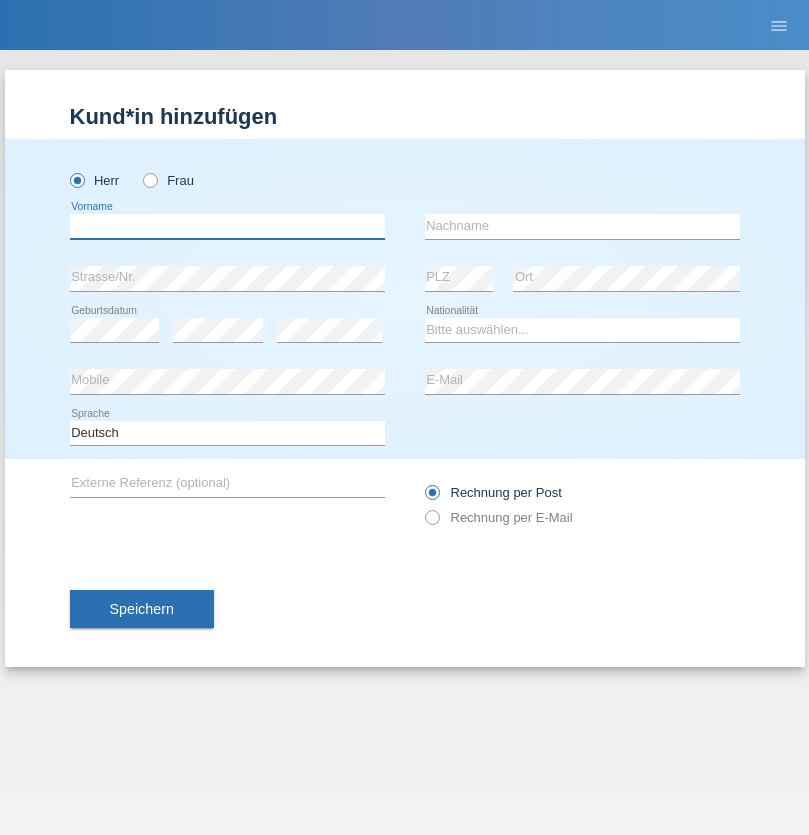 click at bounding box center [227, 226] 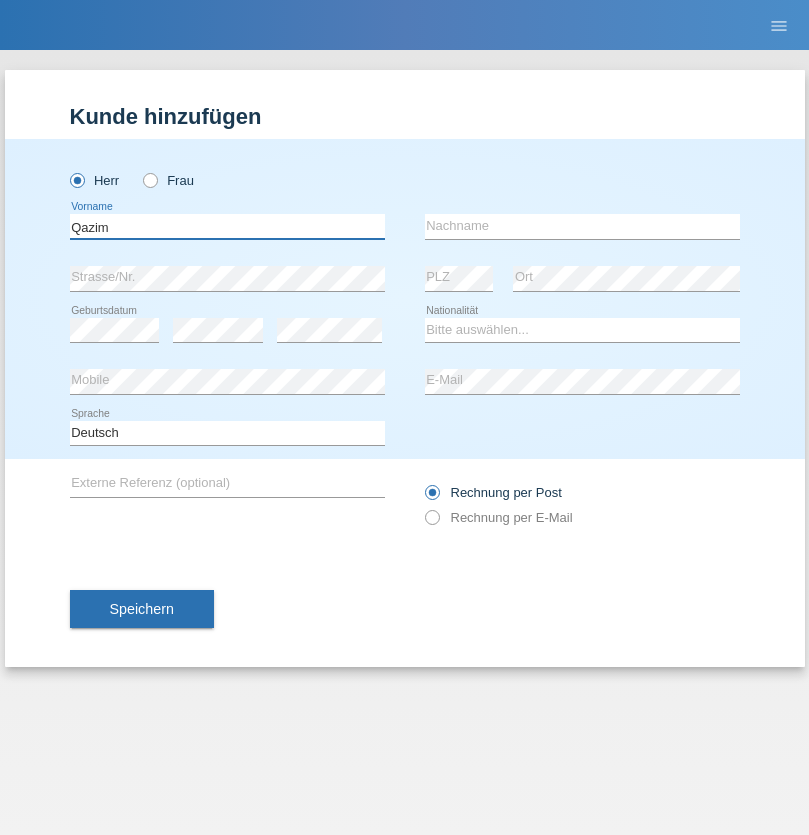 type on "Qazim" 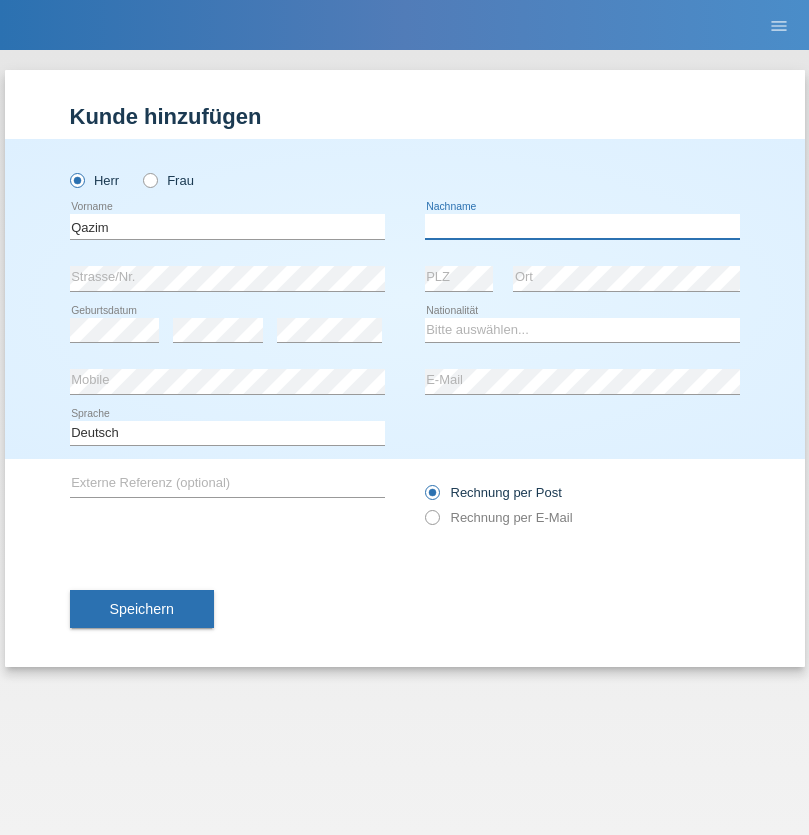 click at bounding box center (582, 226) 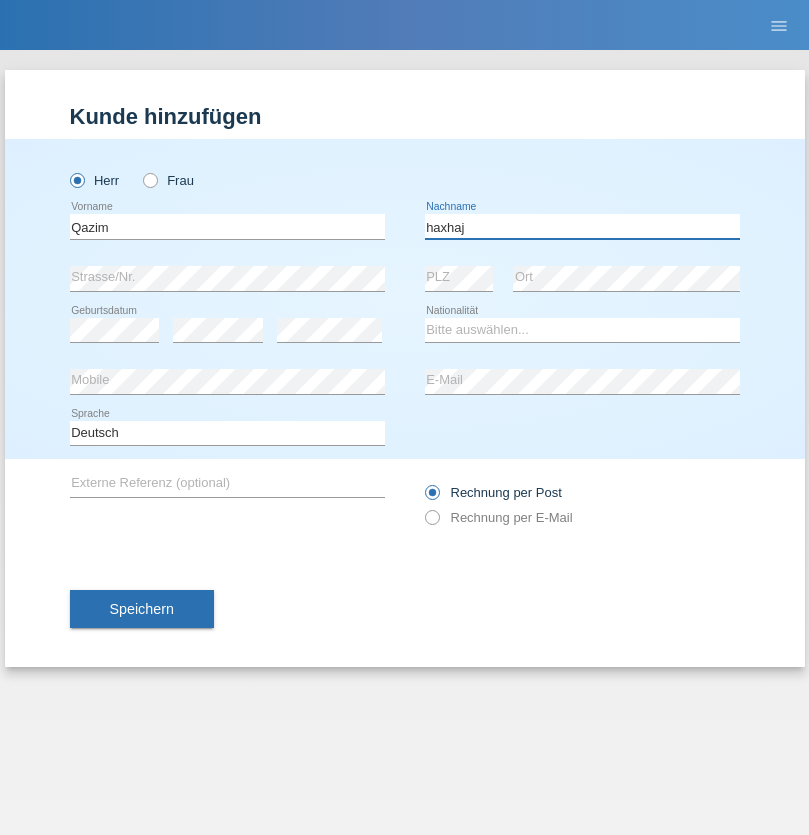 type on "haxhaj" 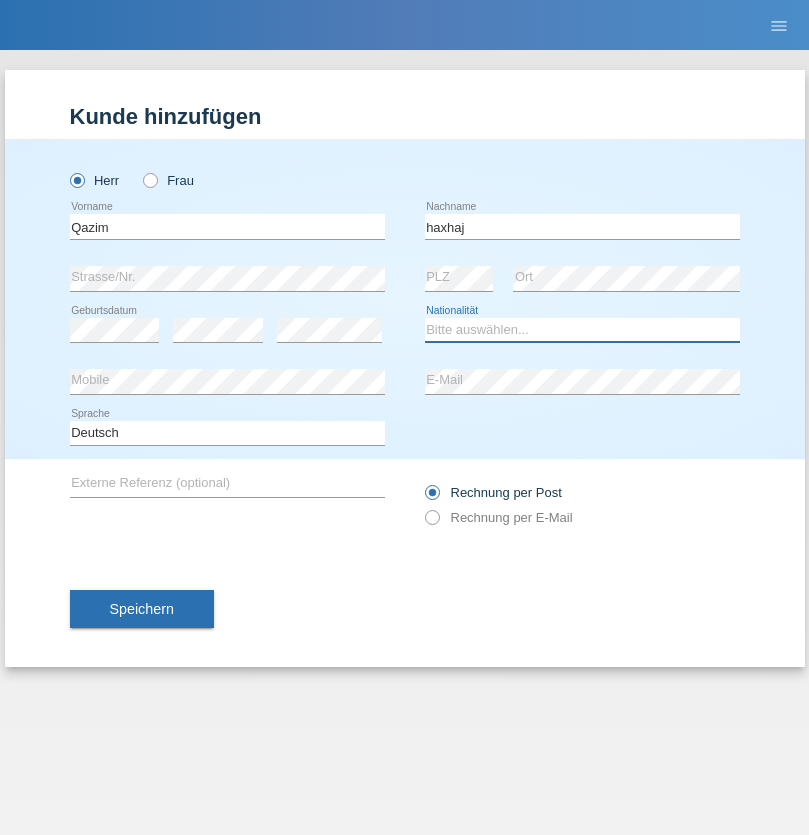 select on "XK" 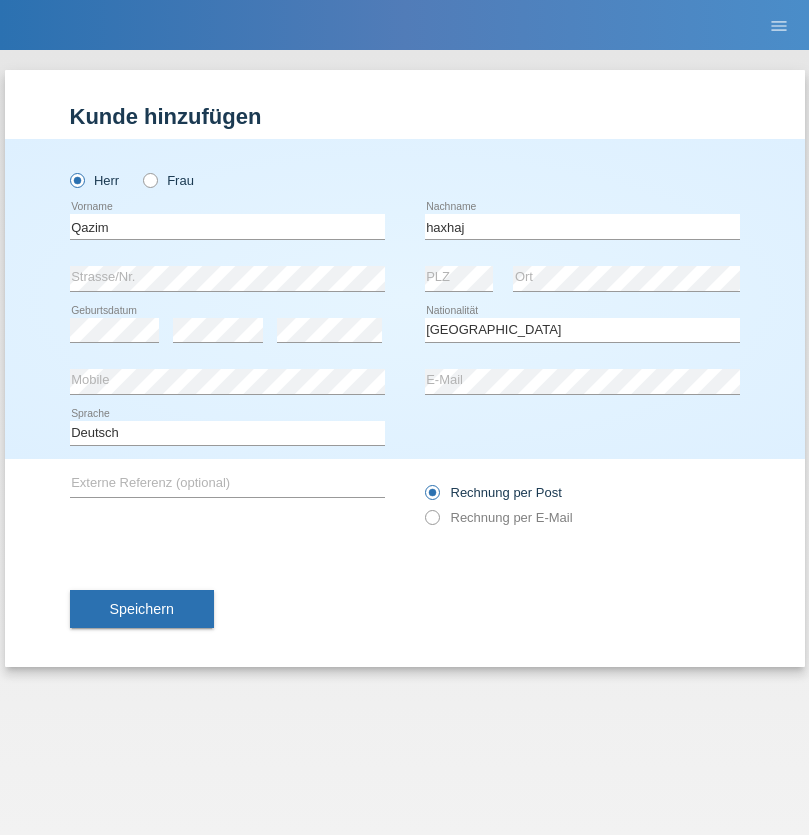select on "C" 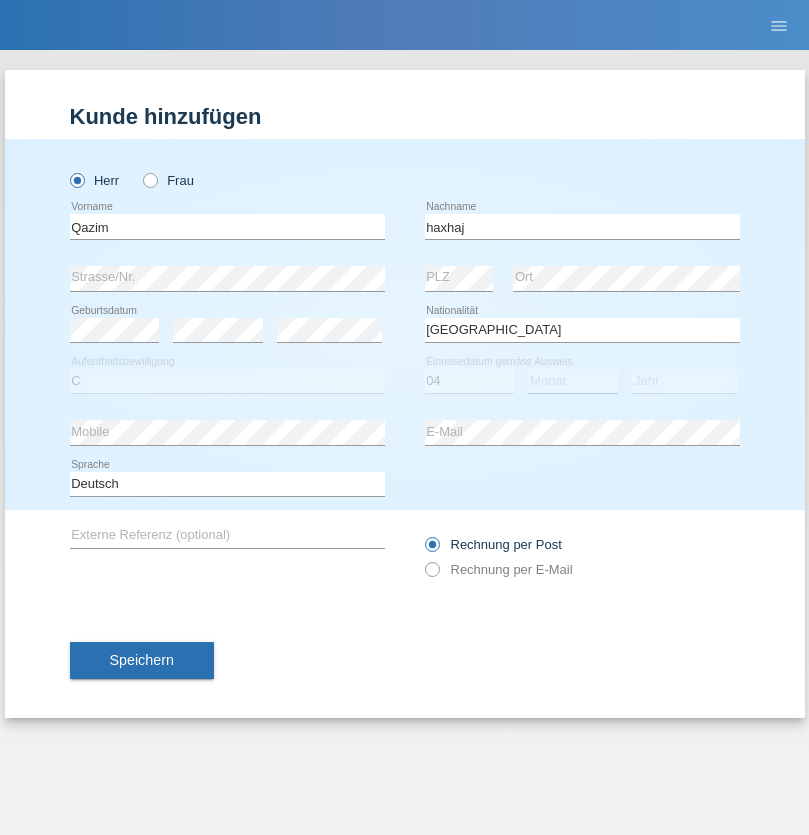 select on "02" 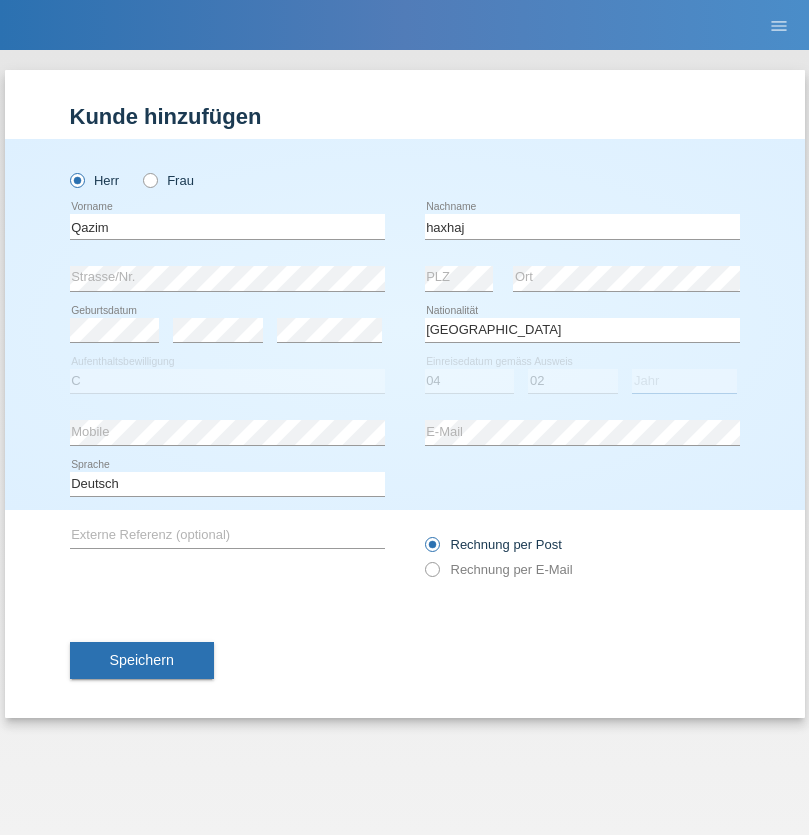 select on "1988" 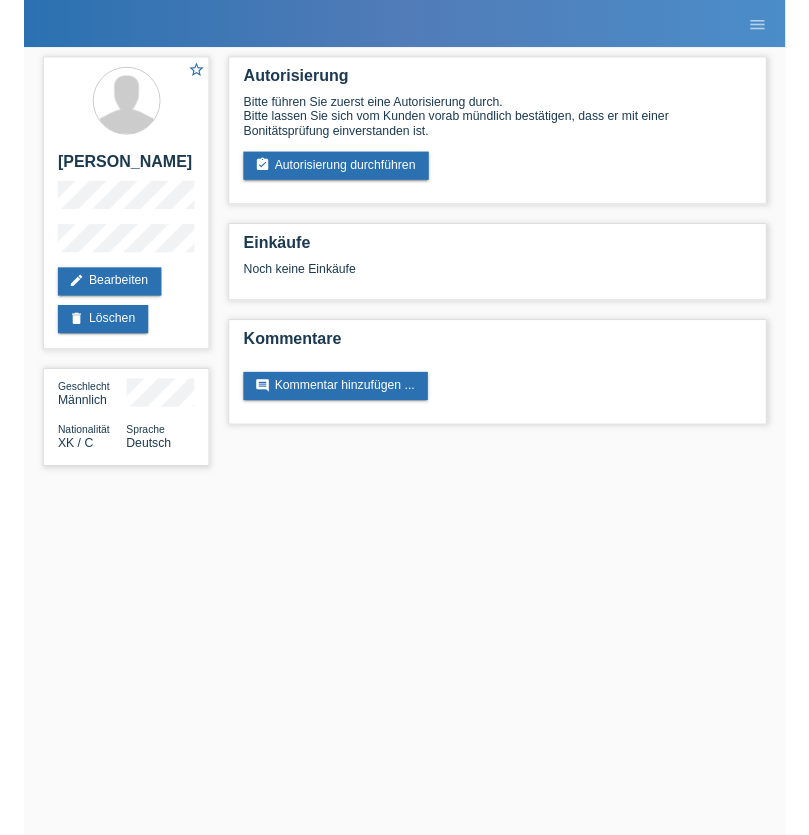 scroll, scrollTop: 0, scrollLeft: 0, axis: both 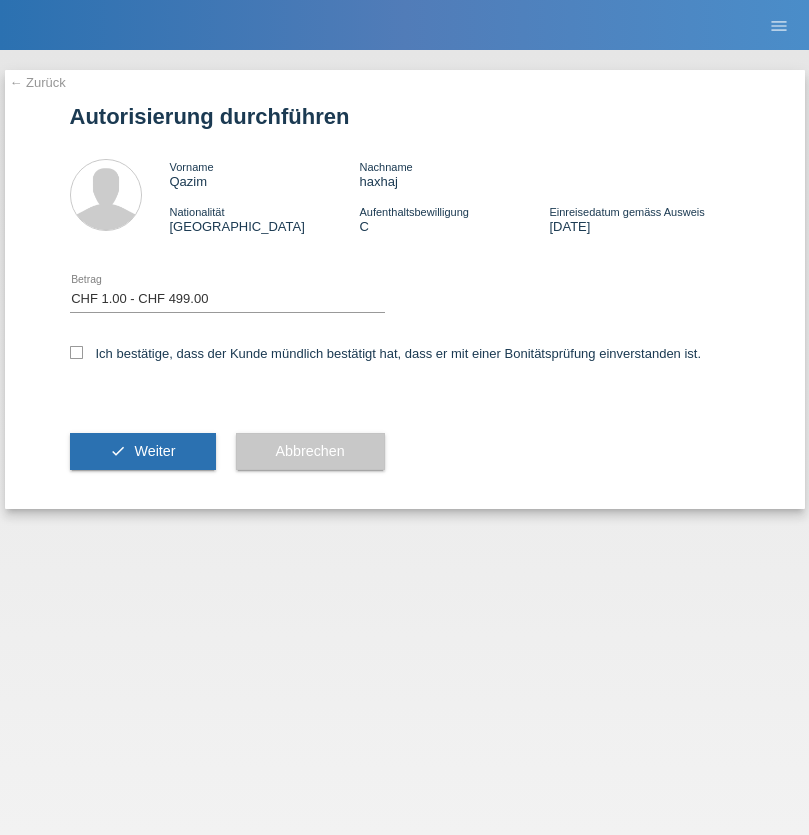 select on "1" 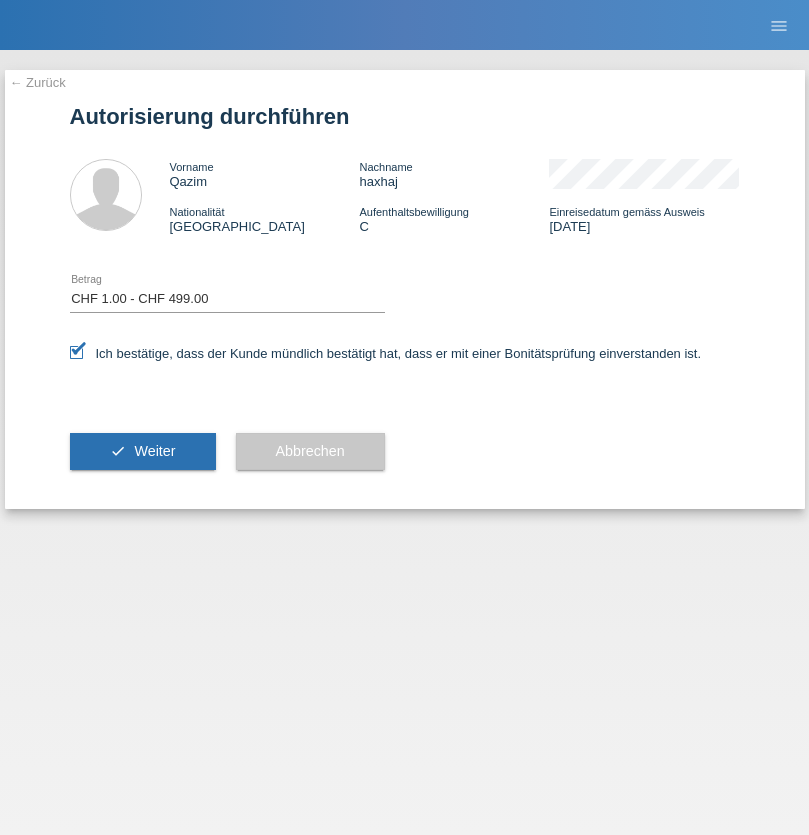 scroll, scrollTop: 0, scrollLeft: 0, axis: both 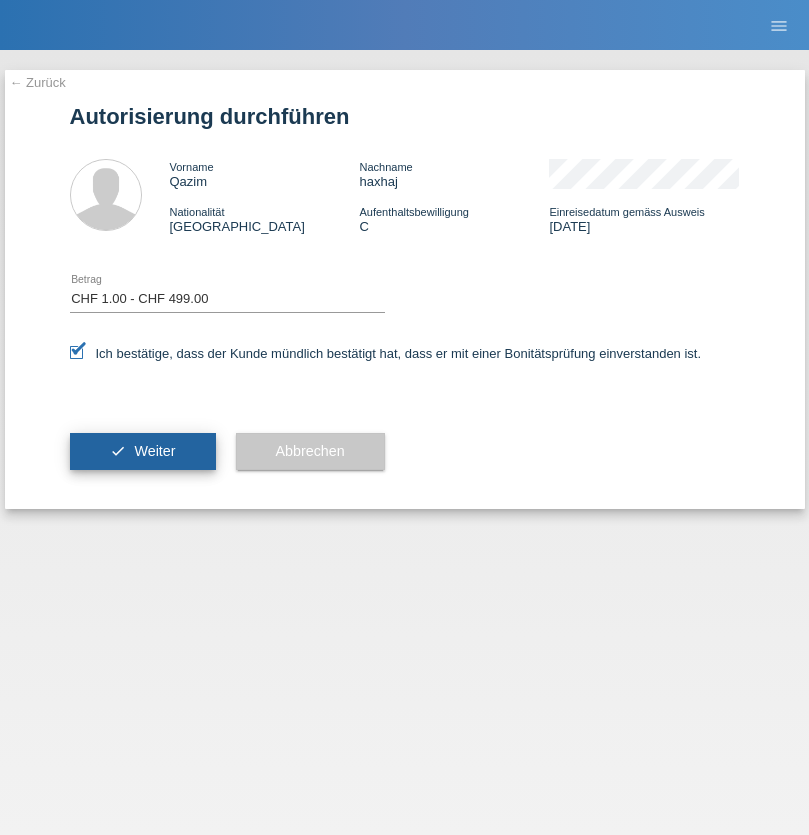 click on "Weiter" at bounding box center [154, 451] 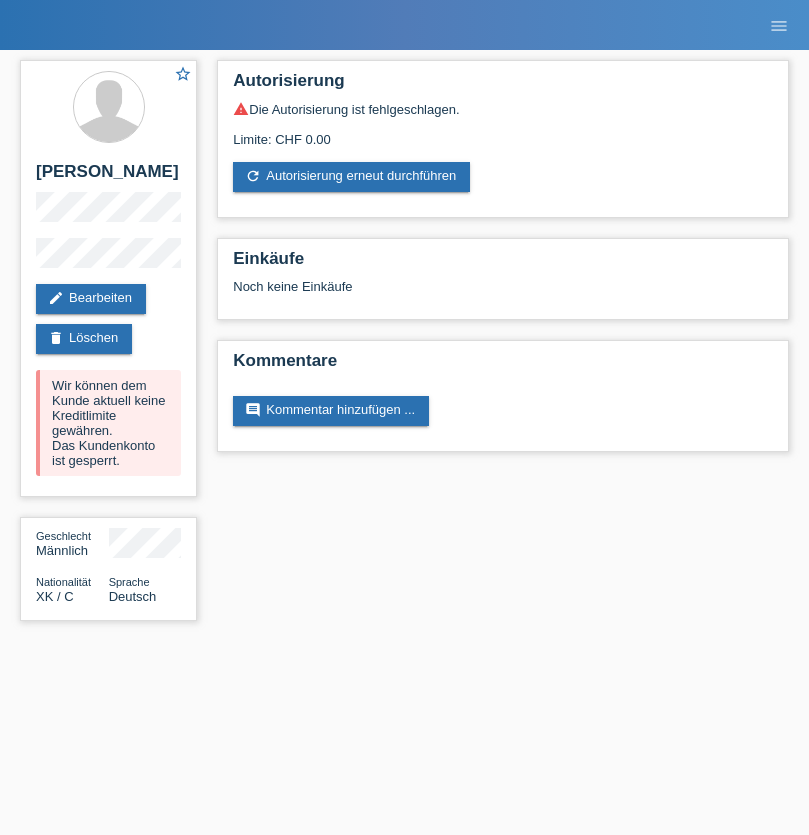 scroll, scrollTop: 0, scrollLeft: 0, axis: both 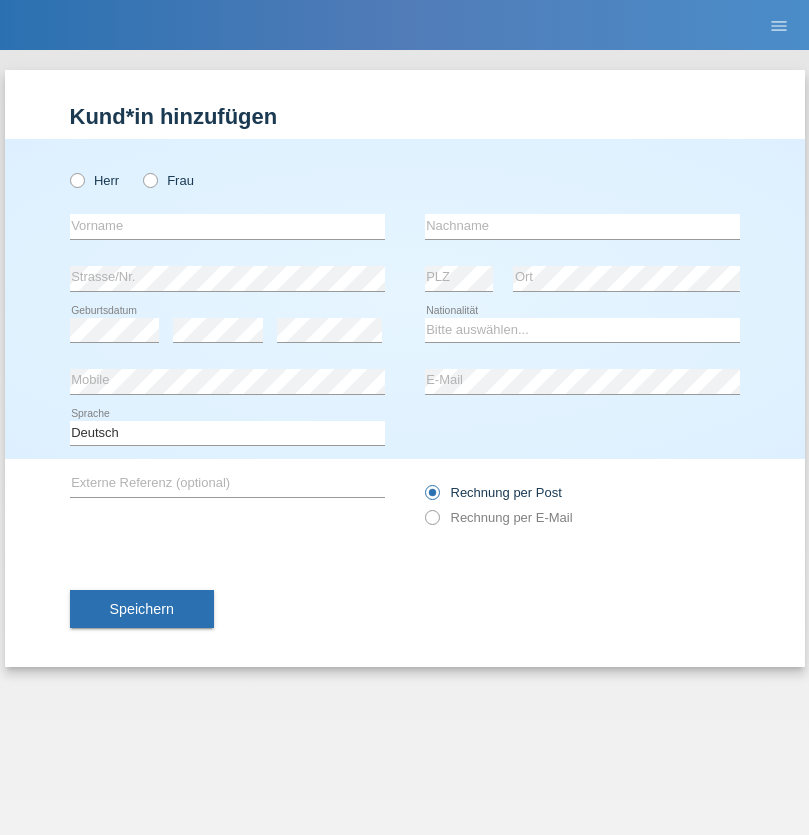 radio on "true" 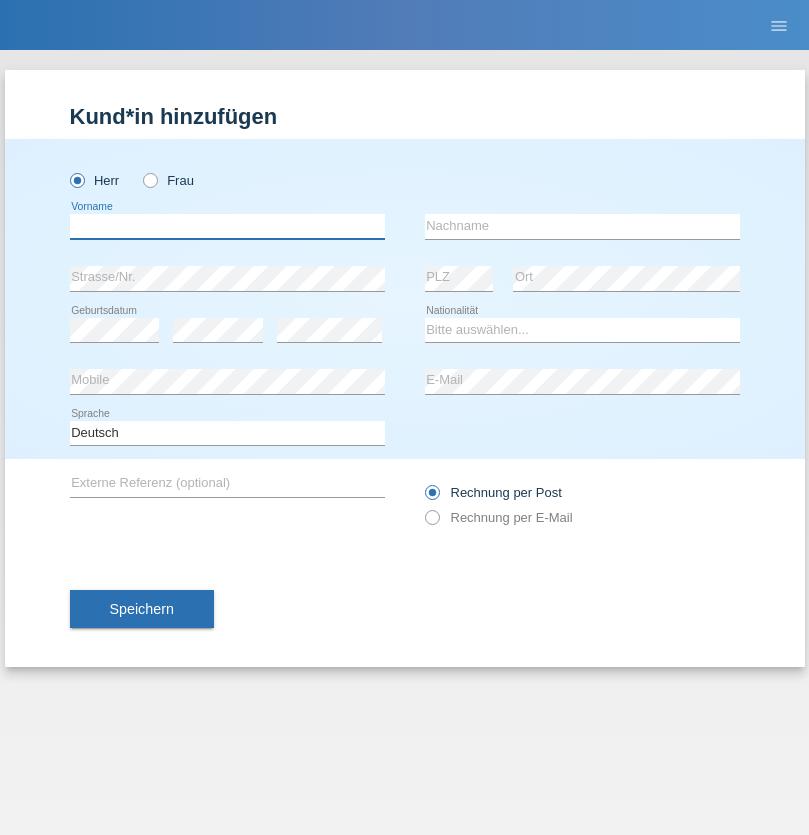 click at bounding box center (227, 226) 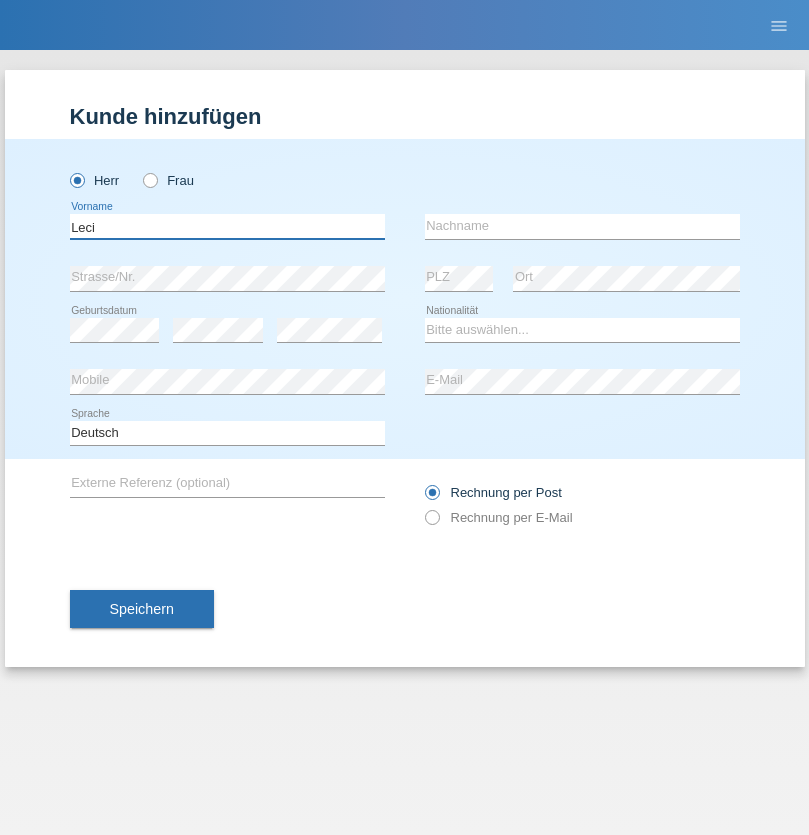 type on "Leci" 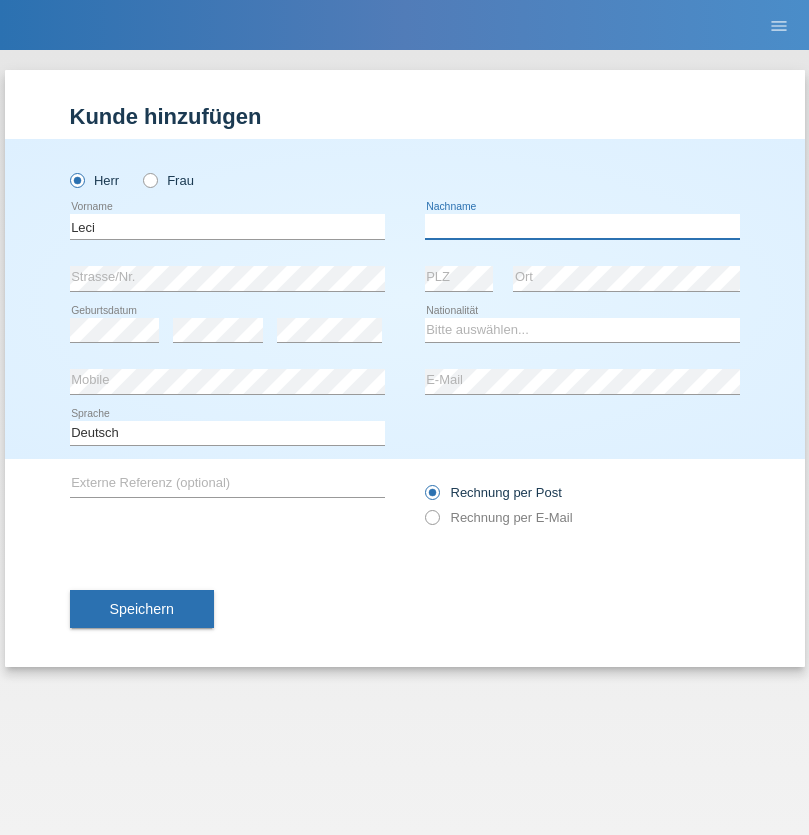 click at bounding box center (582, 226) 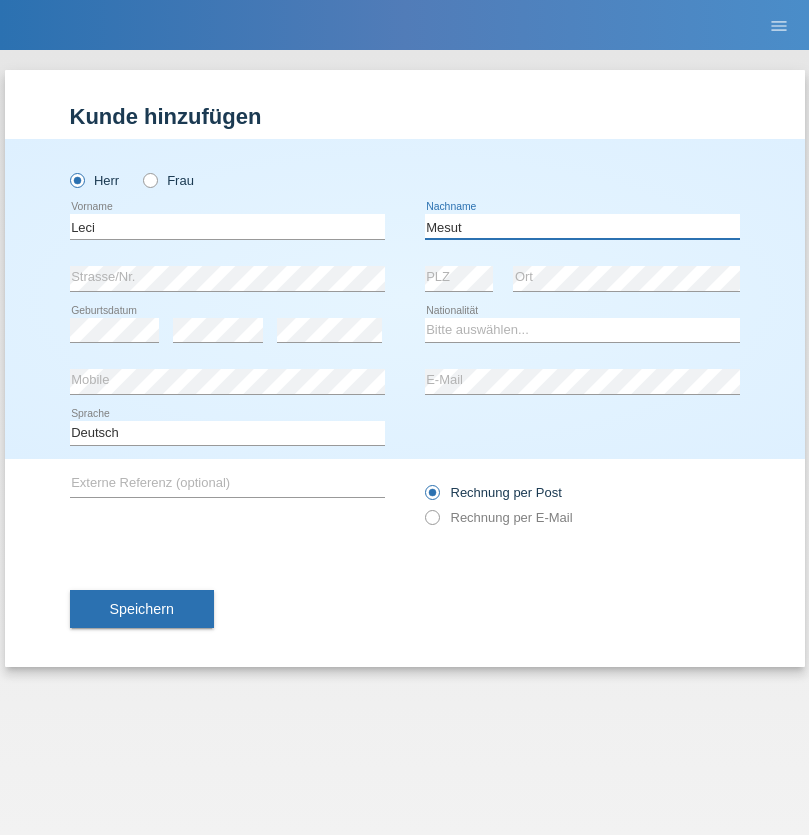type on "Mesut" 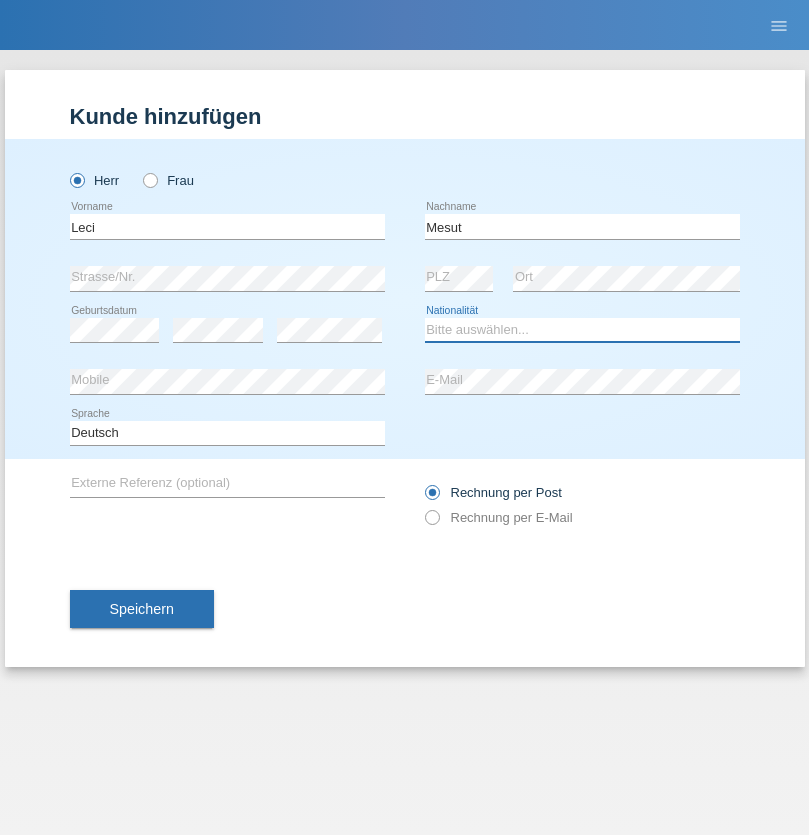 select on "XK" 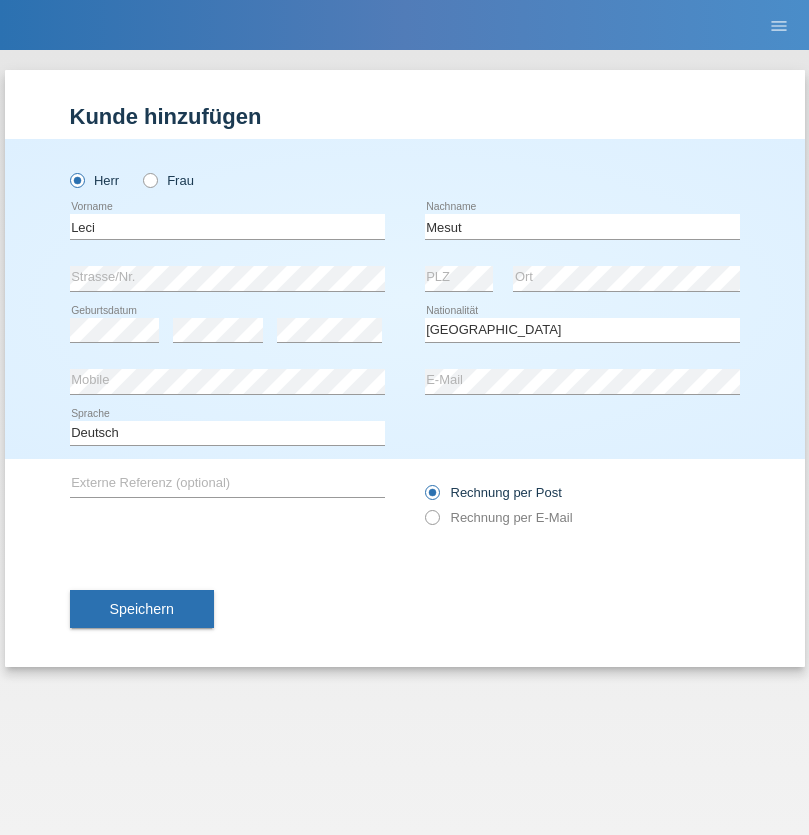 select on "C" 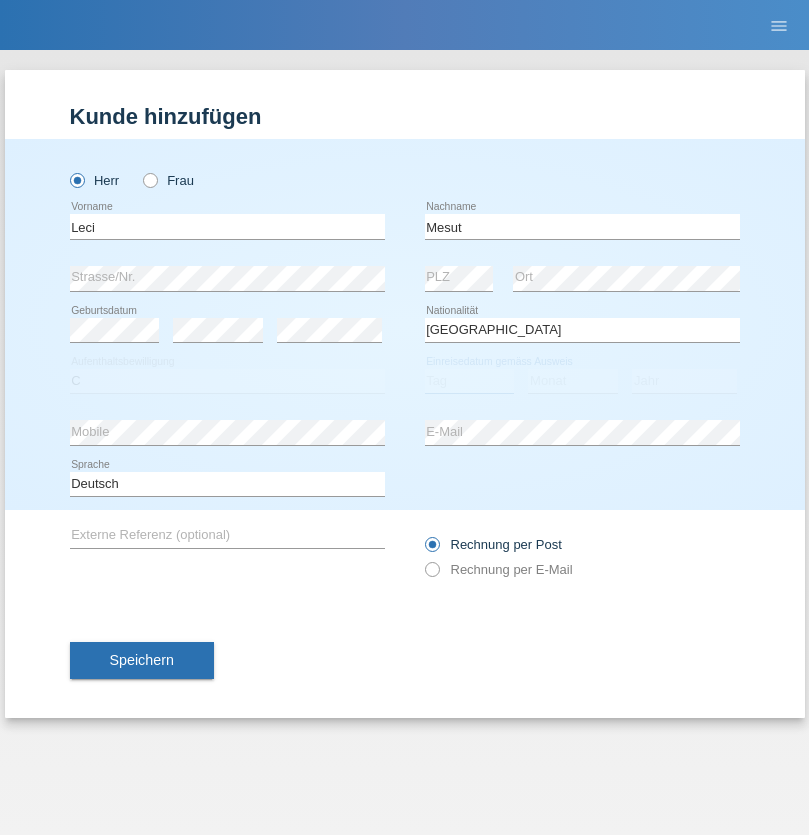 select on "12" 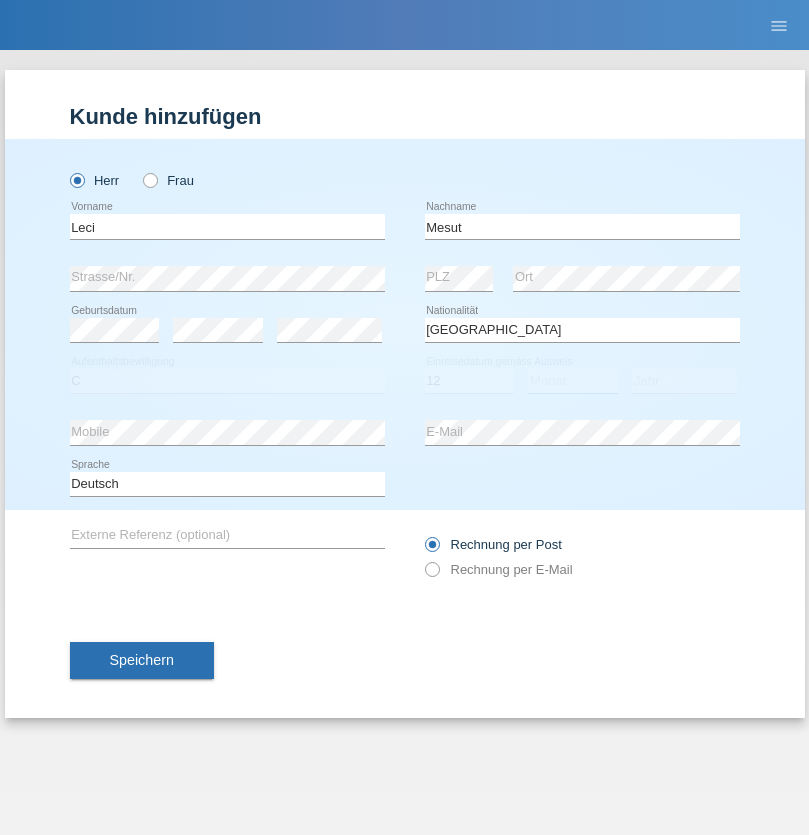 select on "07" 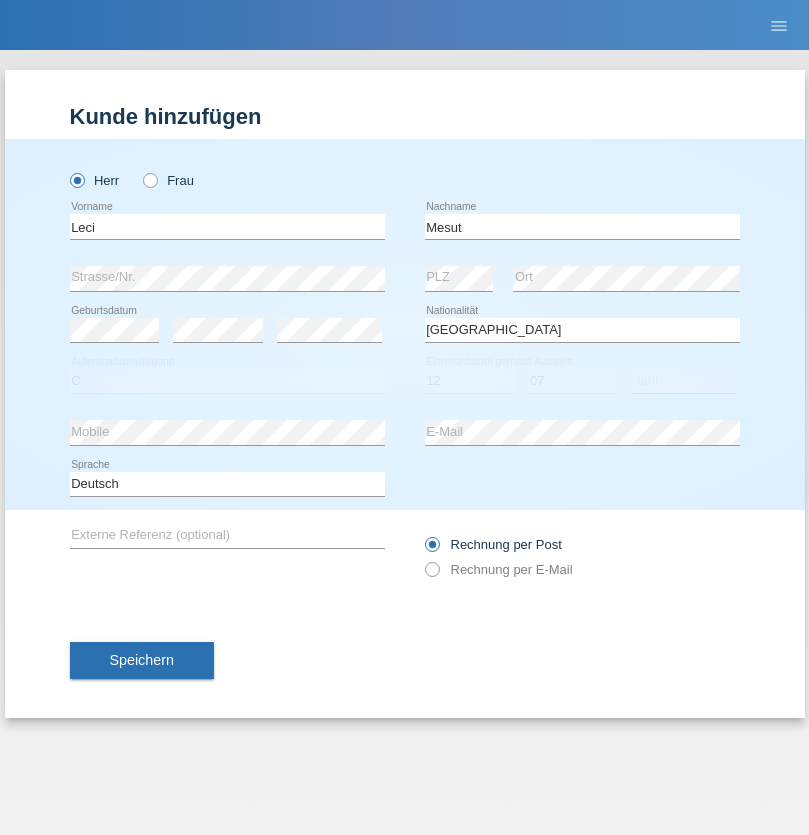 select on "2021" 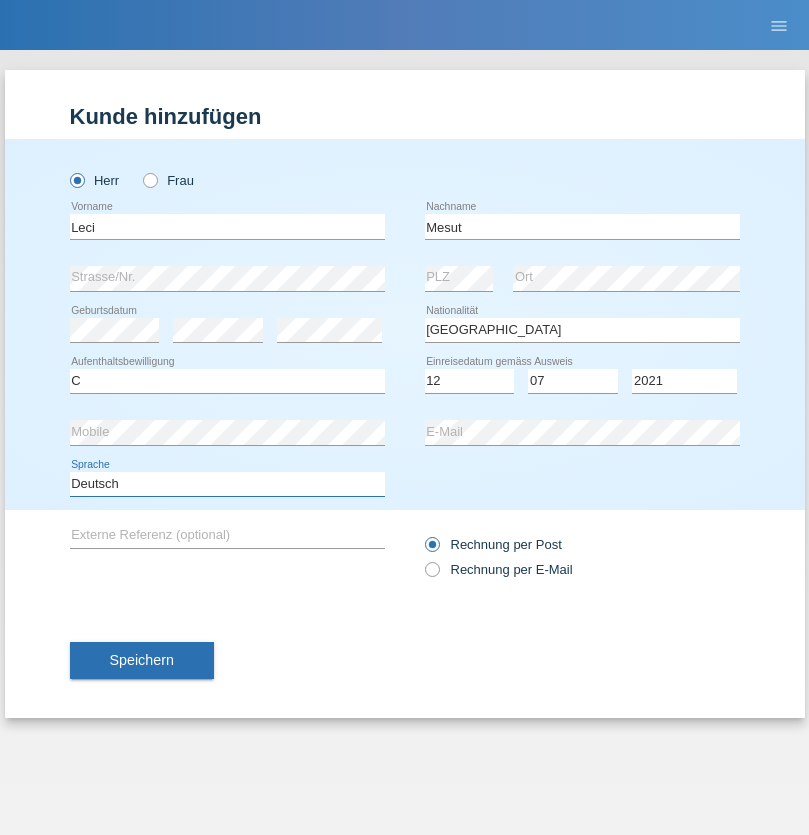 select on "en" 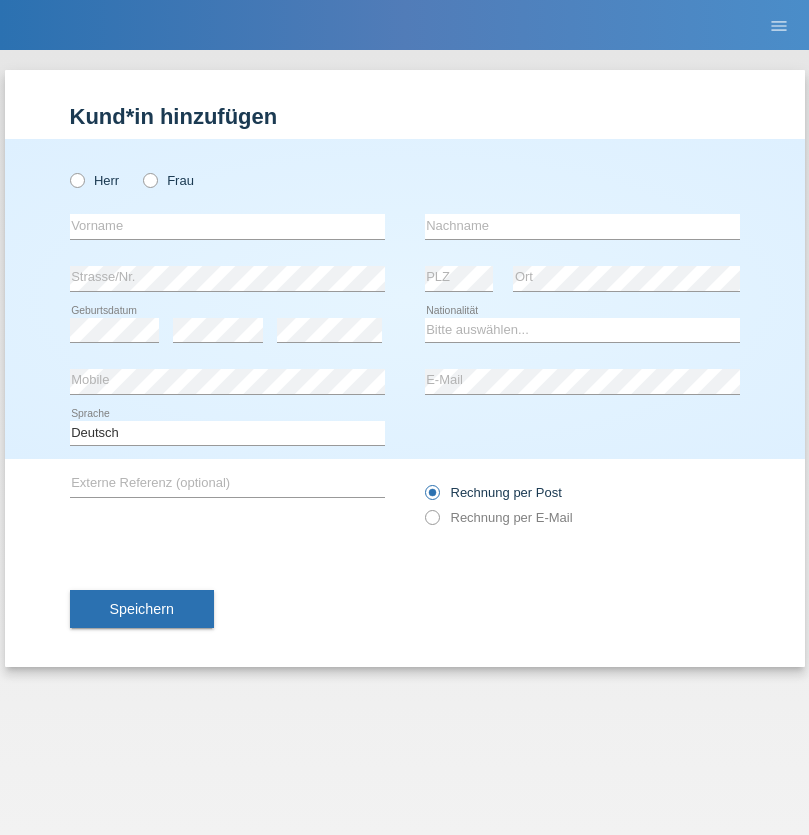 scroll, scrollTop: 0, scrollLeft: 0, axis: both 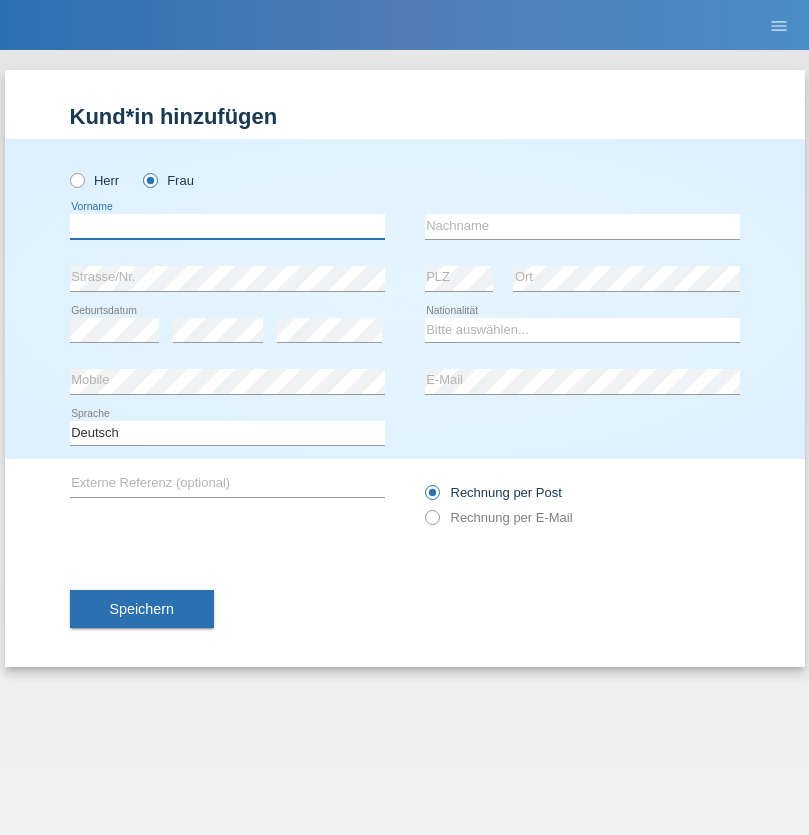 click at bounding box center [227, 226] 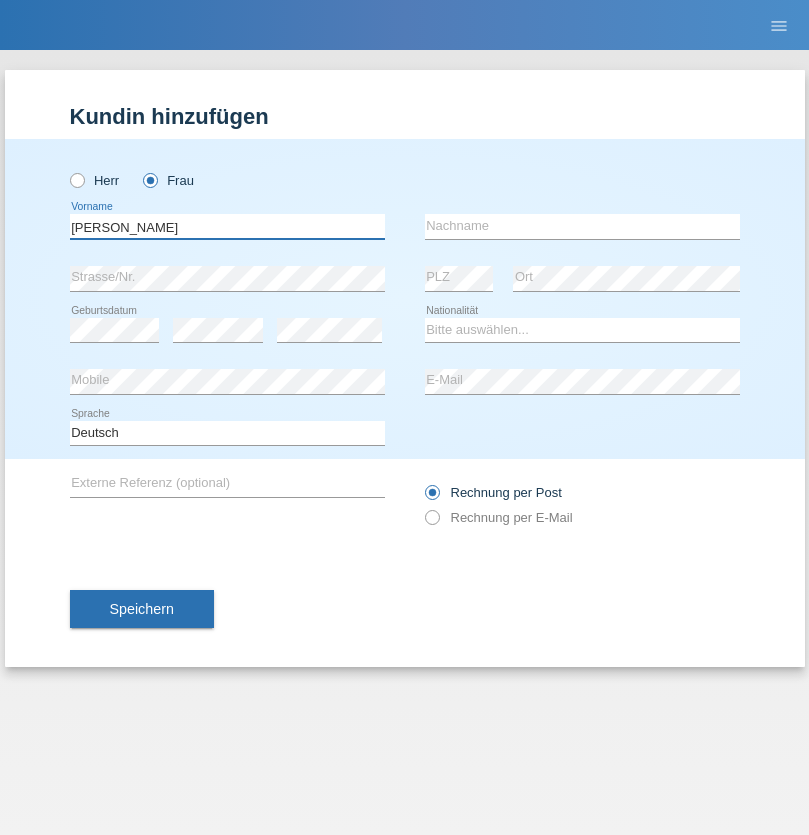 type on "[PERSON_NAME]" 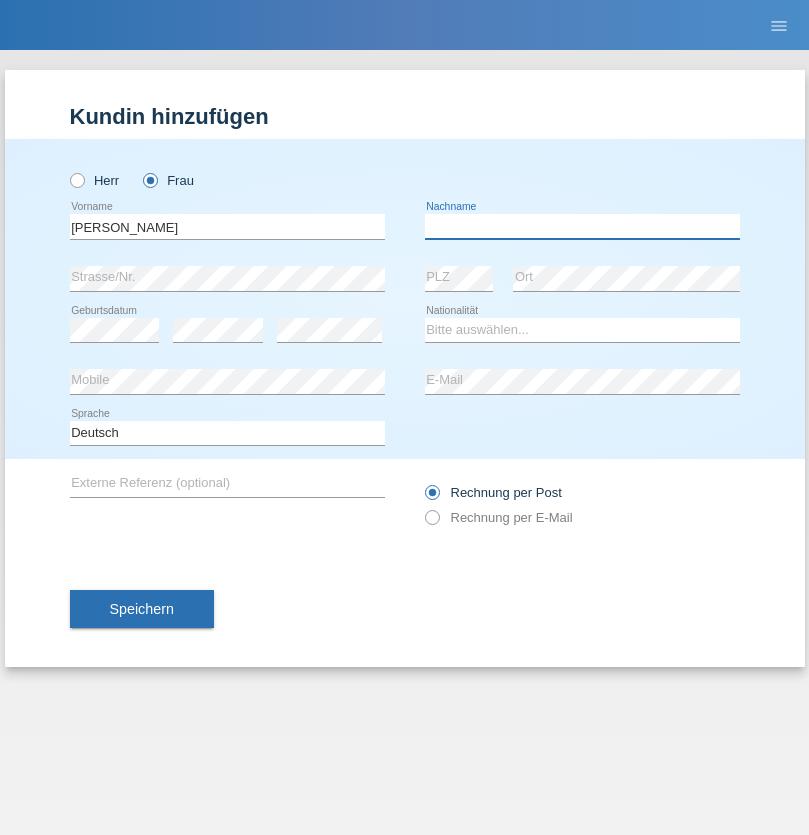 click at bounding box center (582, 226) 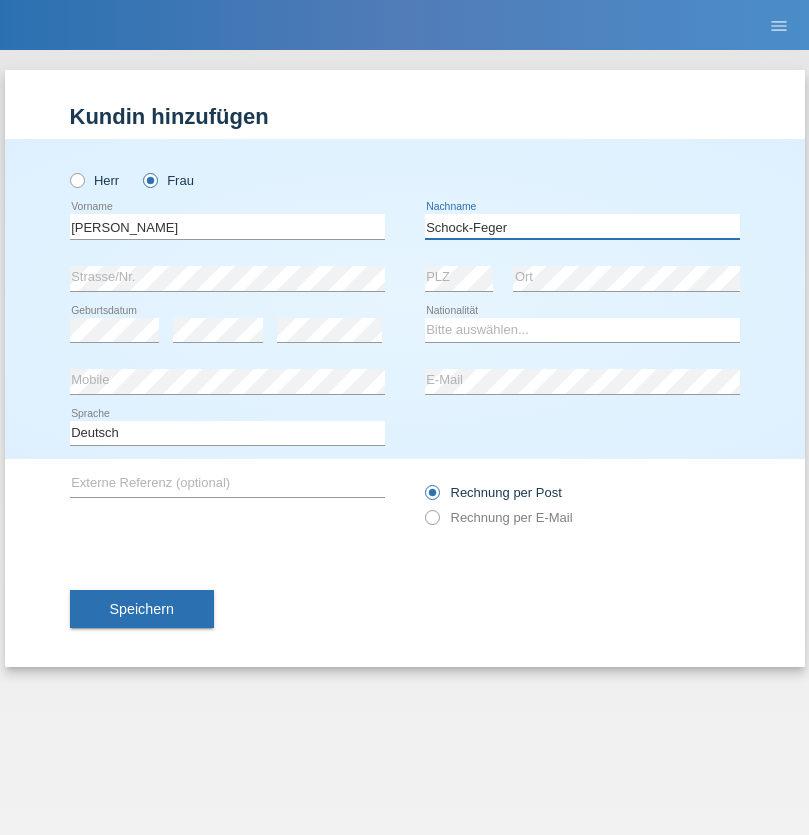type on "Schock-Feger" 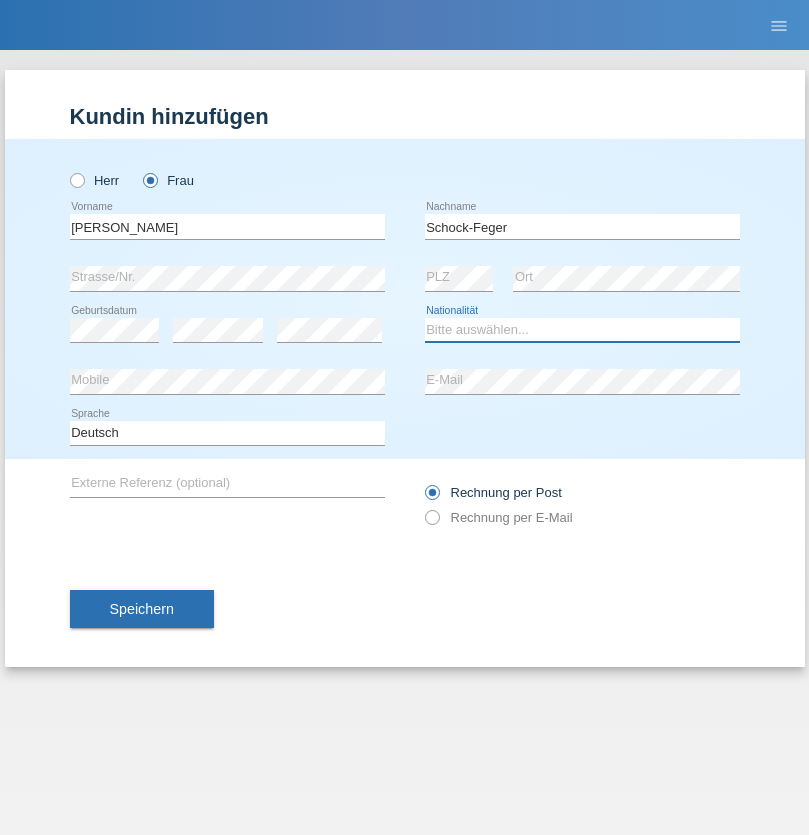 select on "CH" 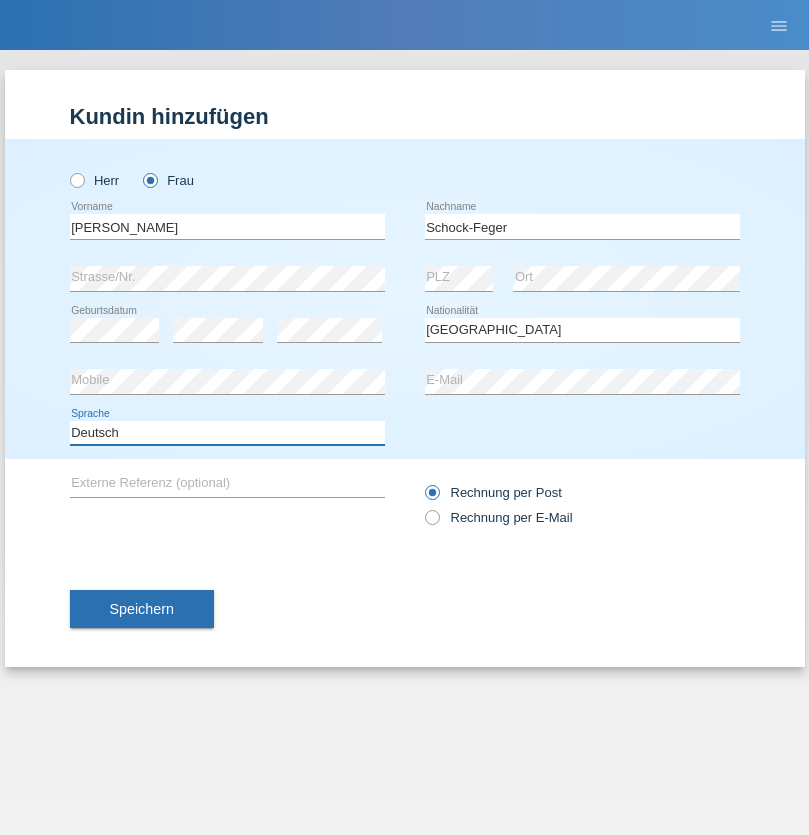 select on "en" 